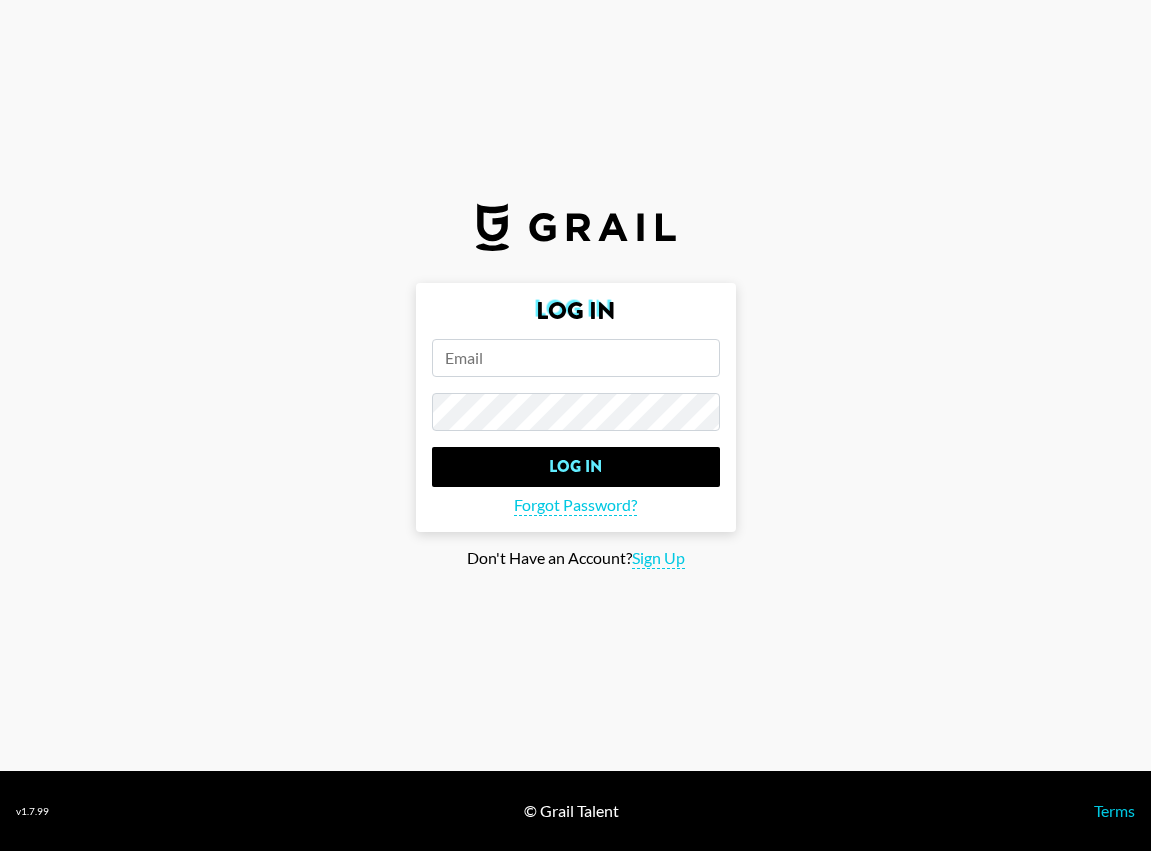 scroll, scrollTop: 0, scrollLeft: 0, axis: both 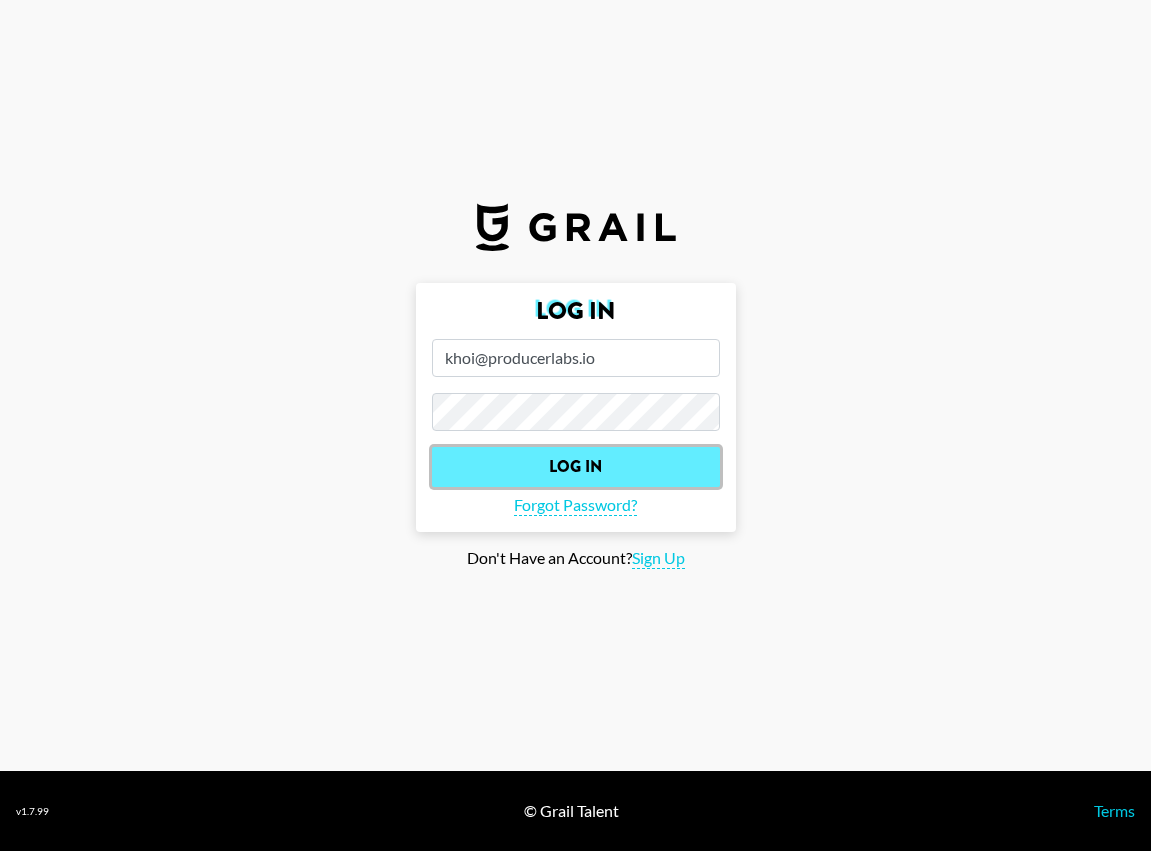 click on "Log In" at bounding box center (576, 467) 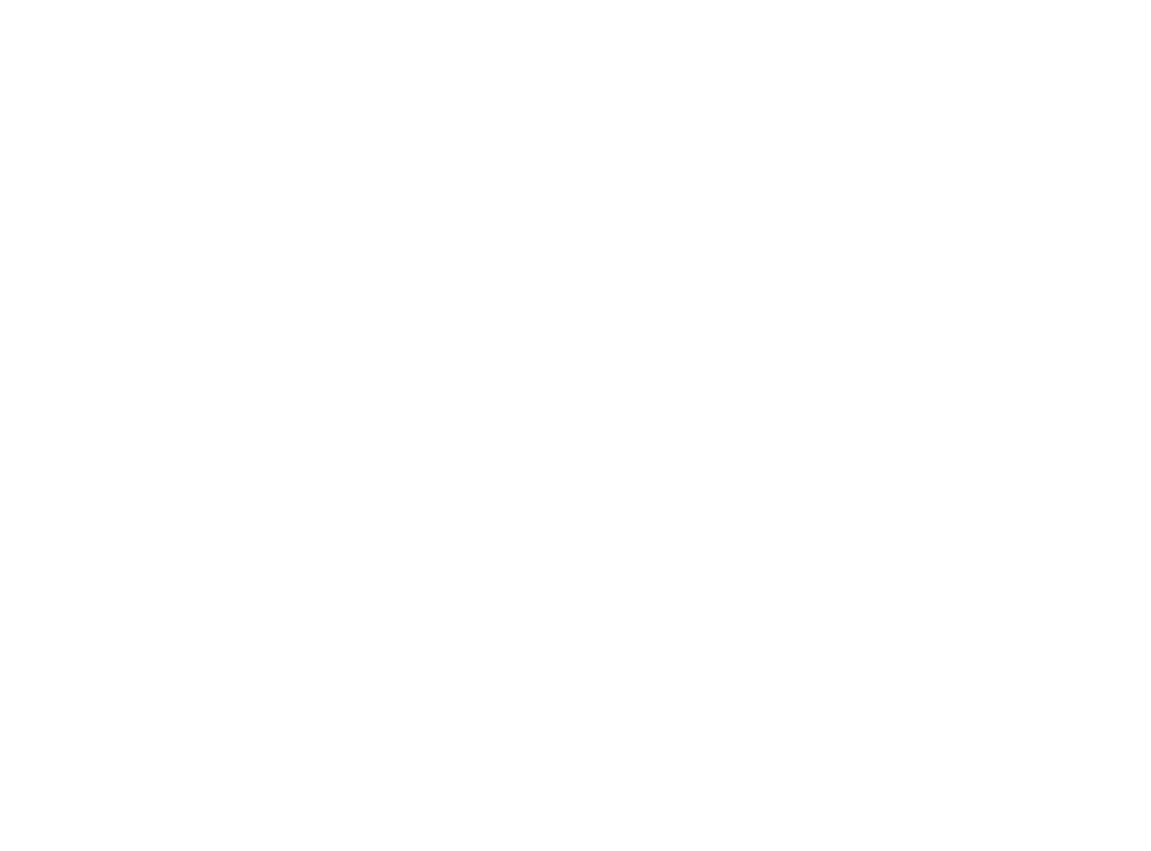 select on "Song" 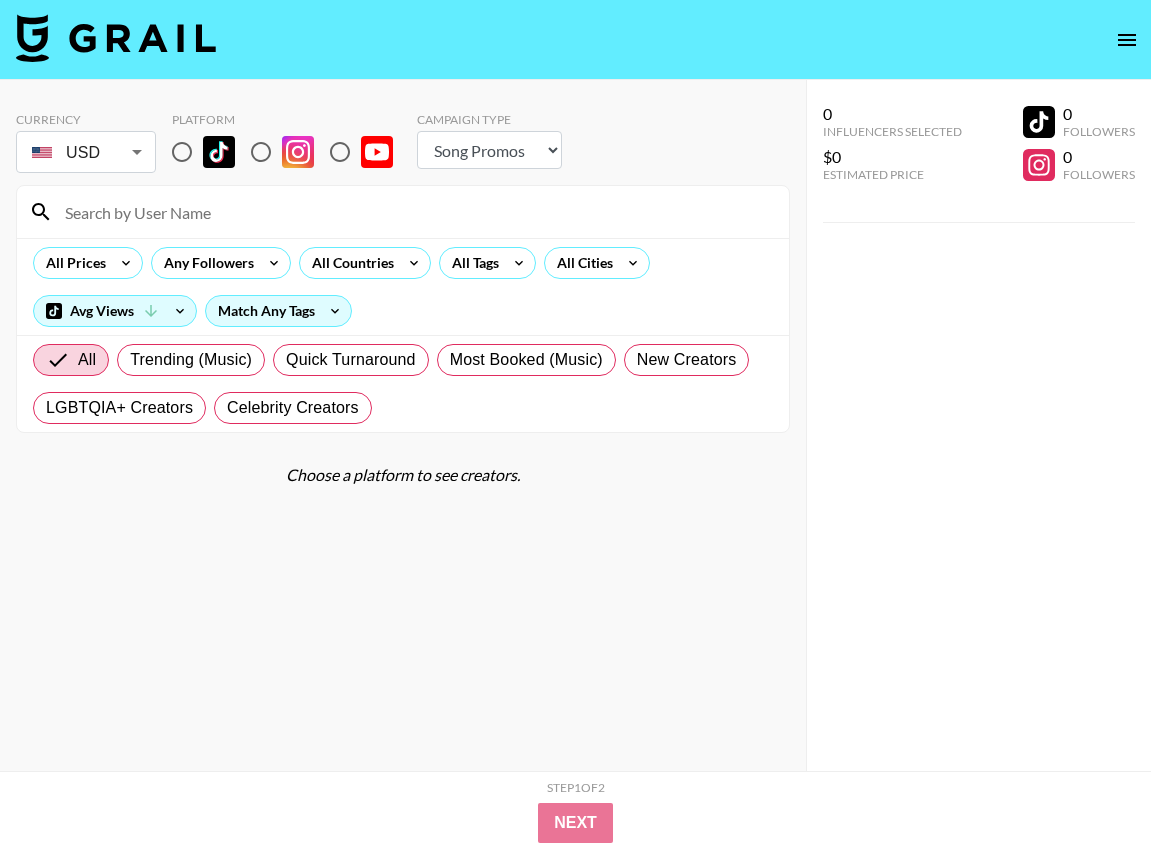 click at bounding box center (182, 152) 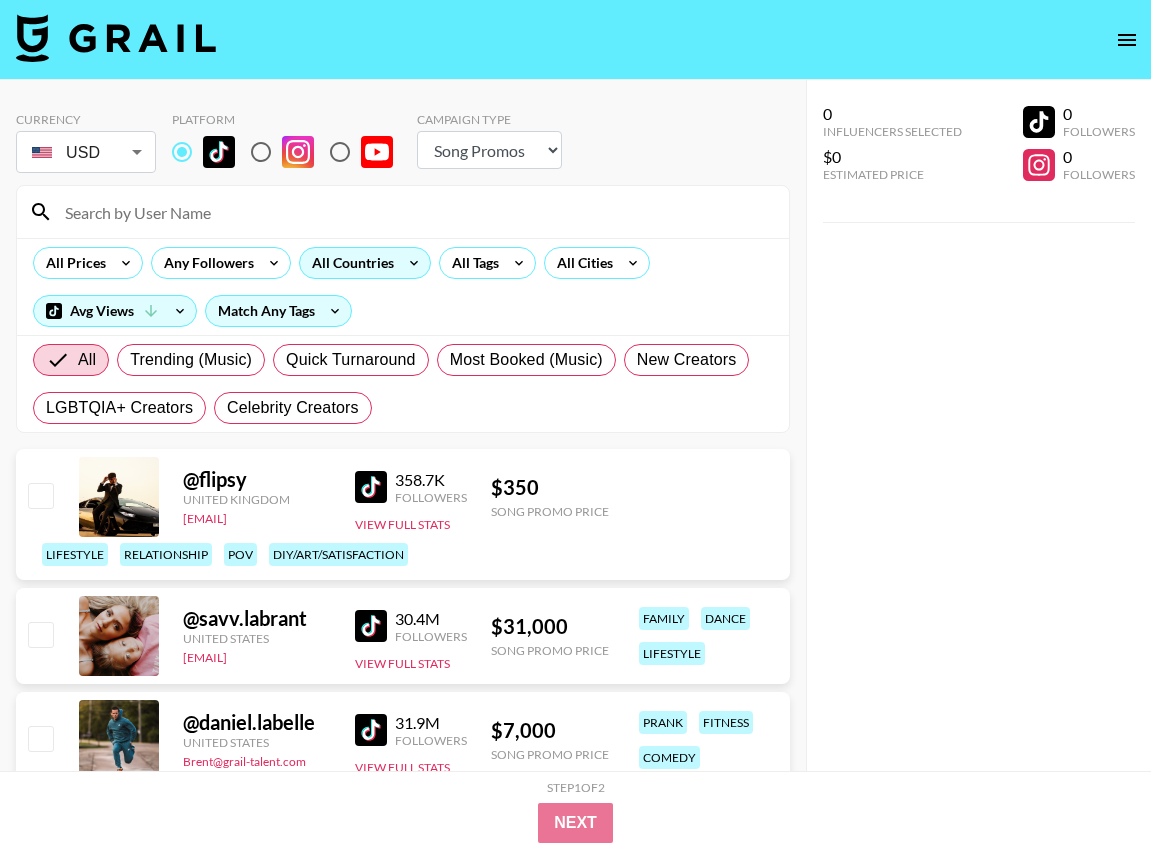 click on "All Countries" at bounding box center [349, 263] 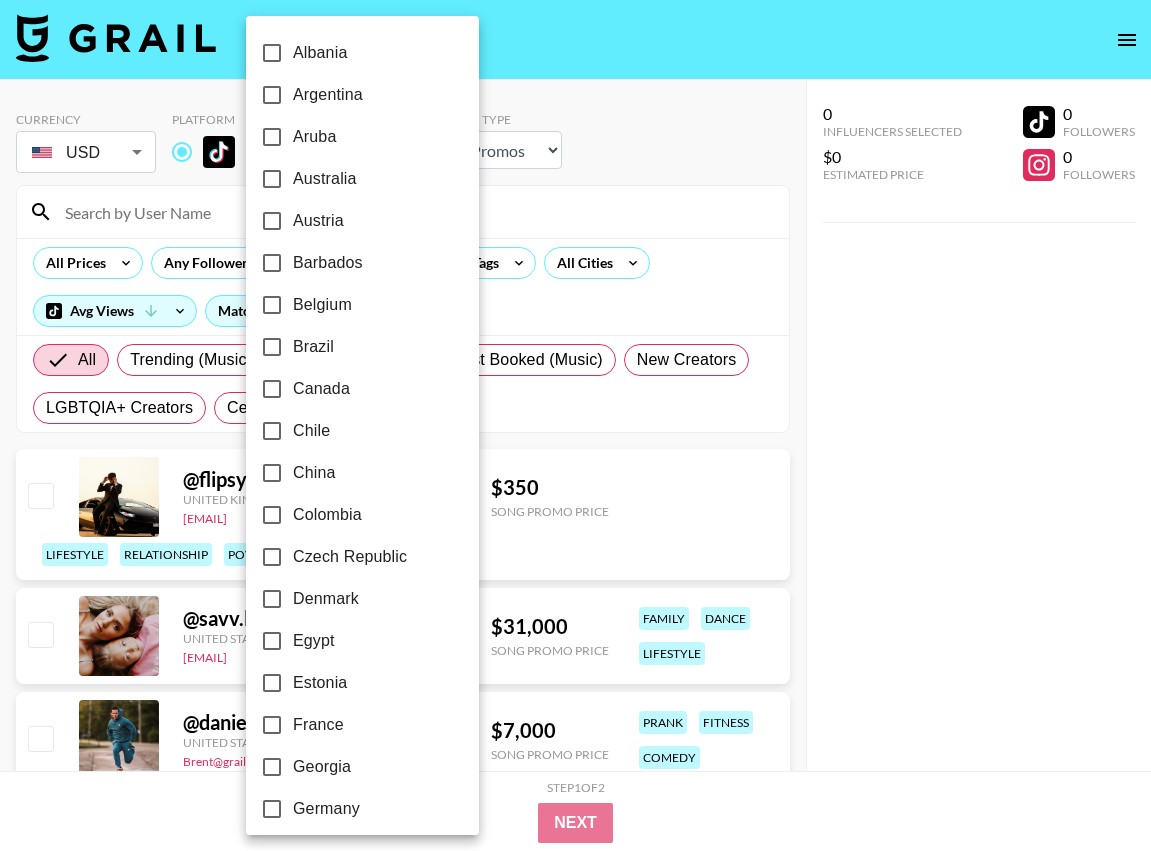scroll, scrollTop: 1481, scrollLeft: 0, axis: vertical 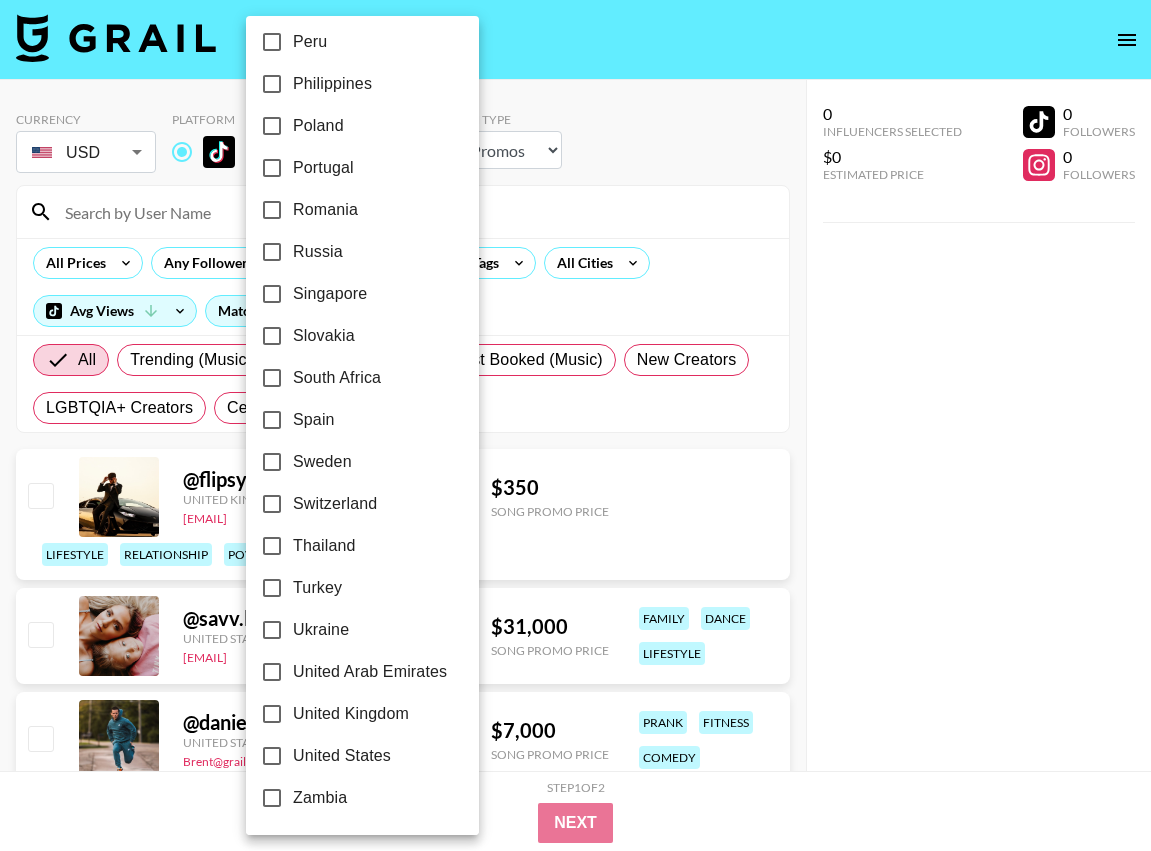click on "United States" at bounding box center [342, 756] 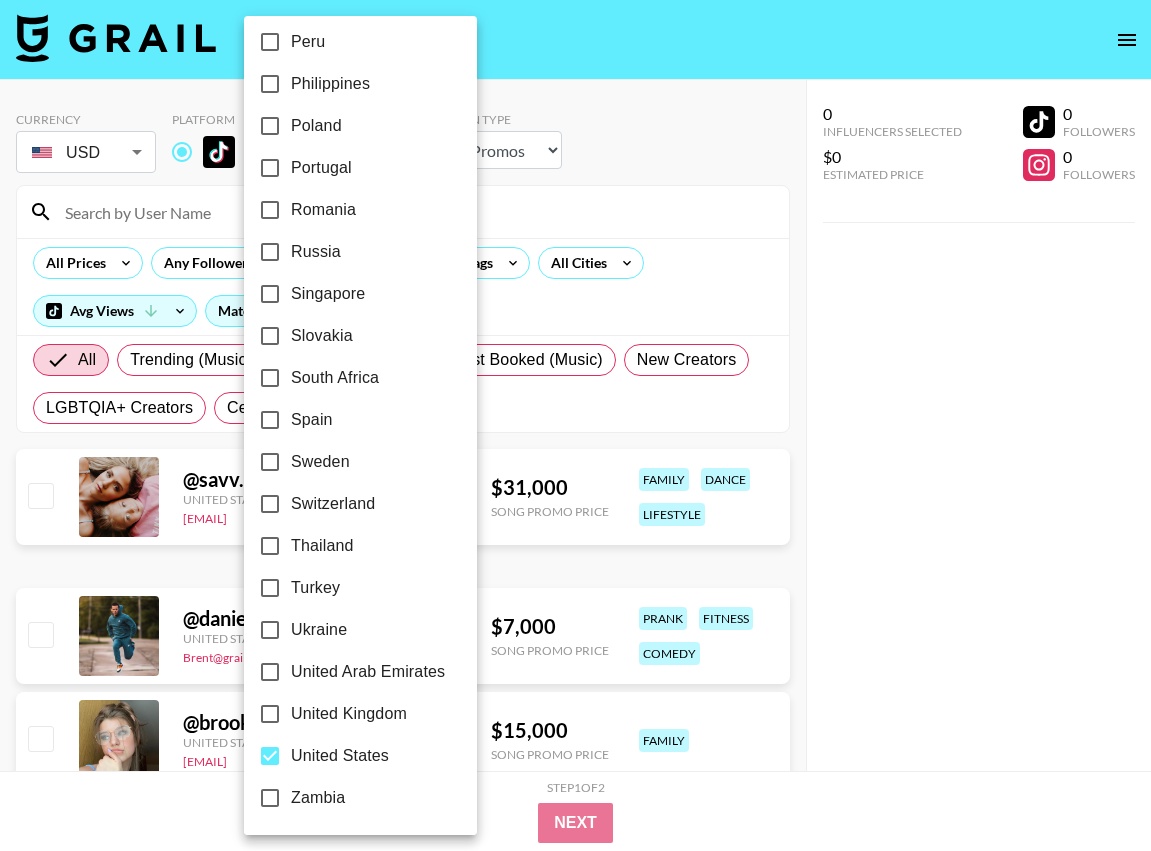 click at bounding box center [575, 425] 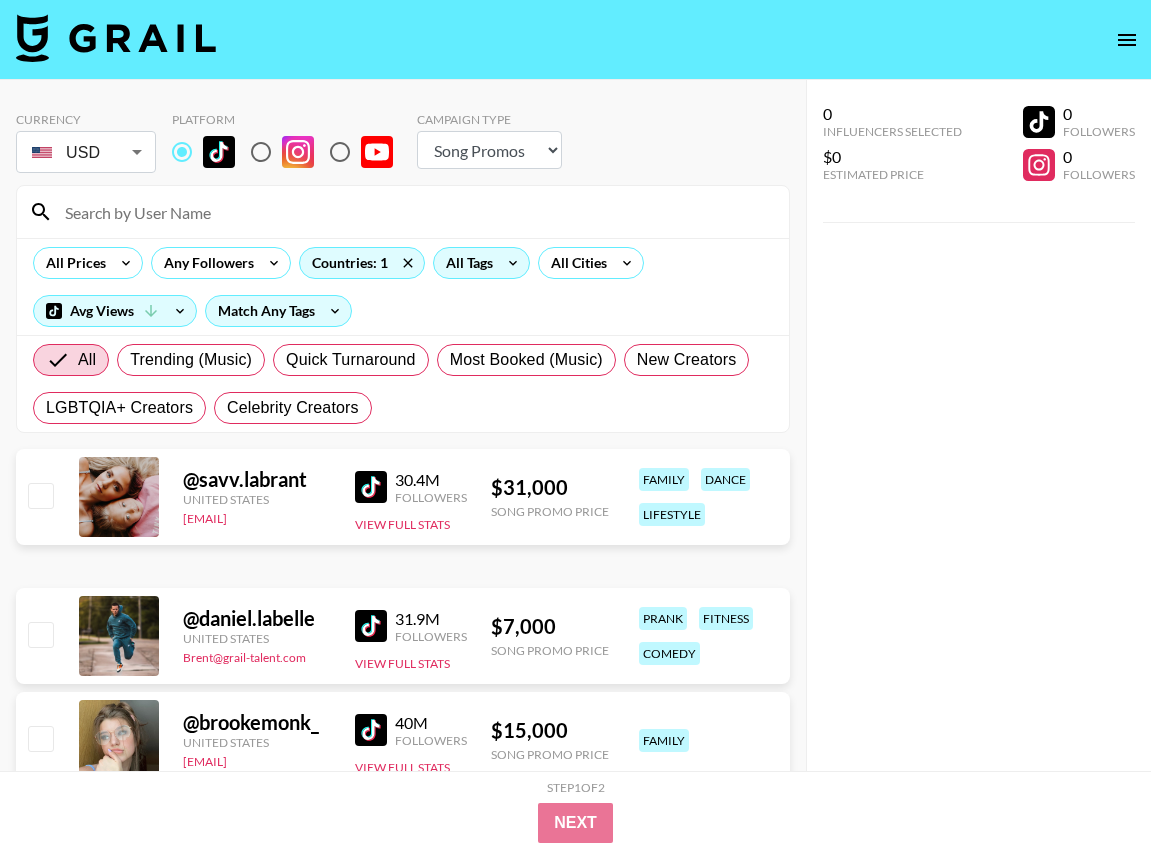 click on "All Tags" at bounding box center [481, 263] 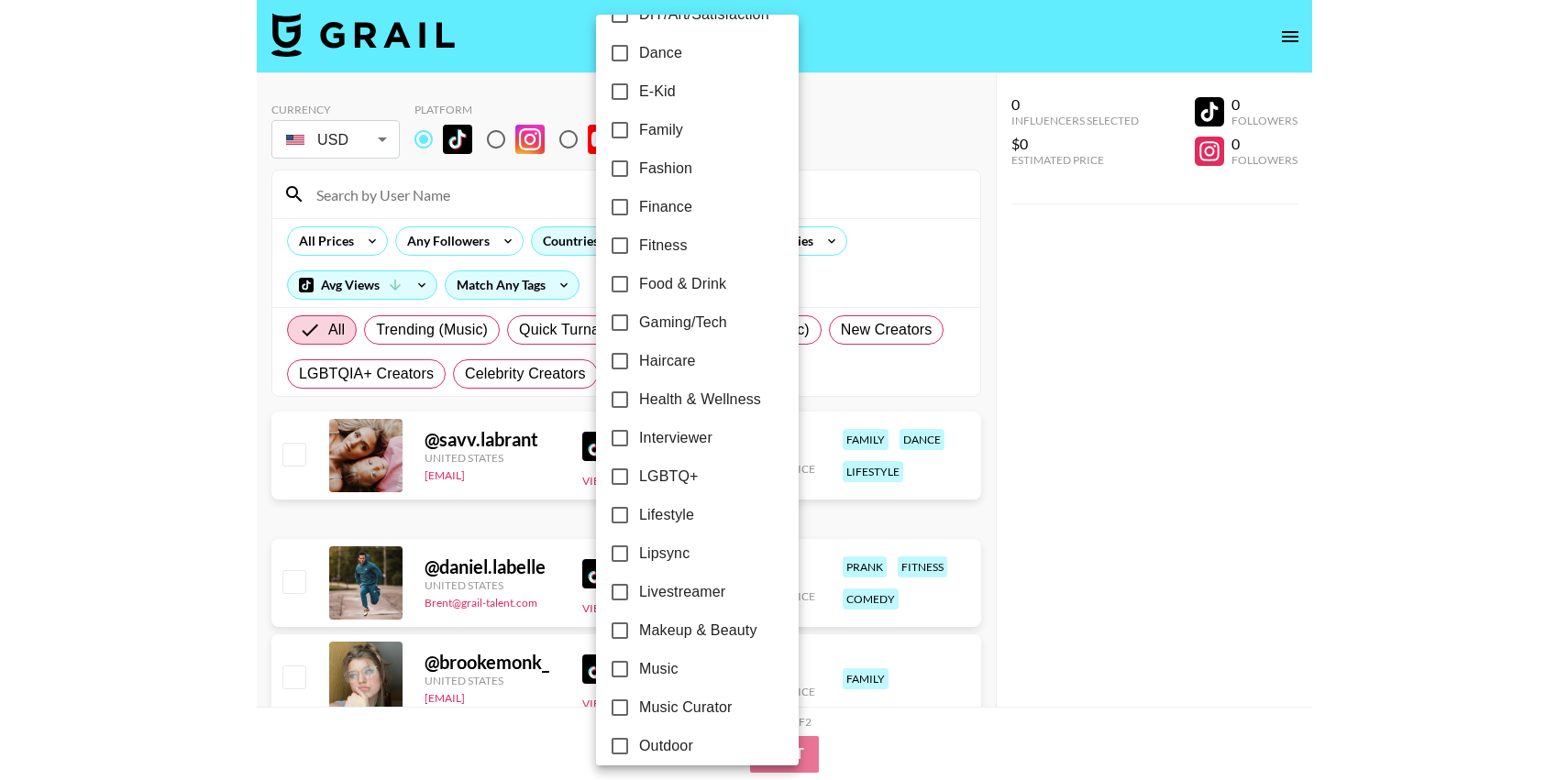 scroll, scrollTop: 459, scrollLeft: 0, axis: vertical 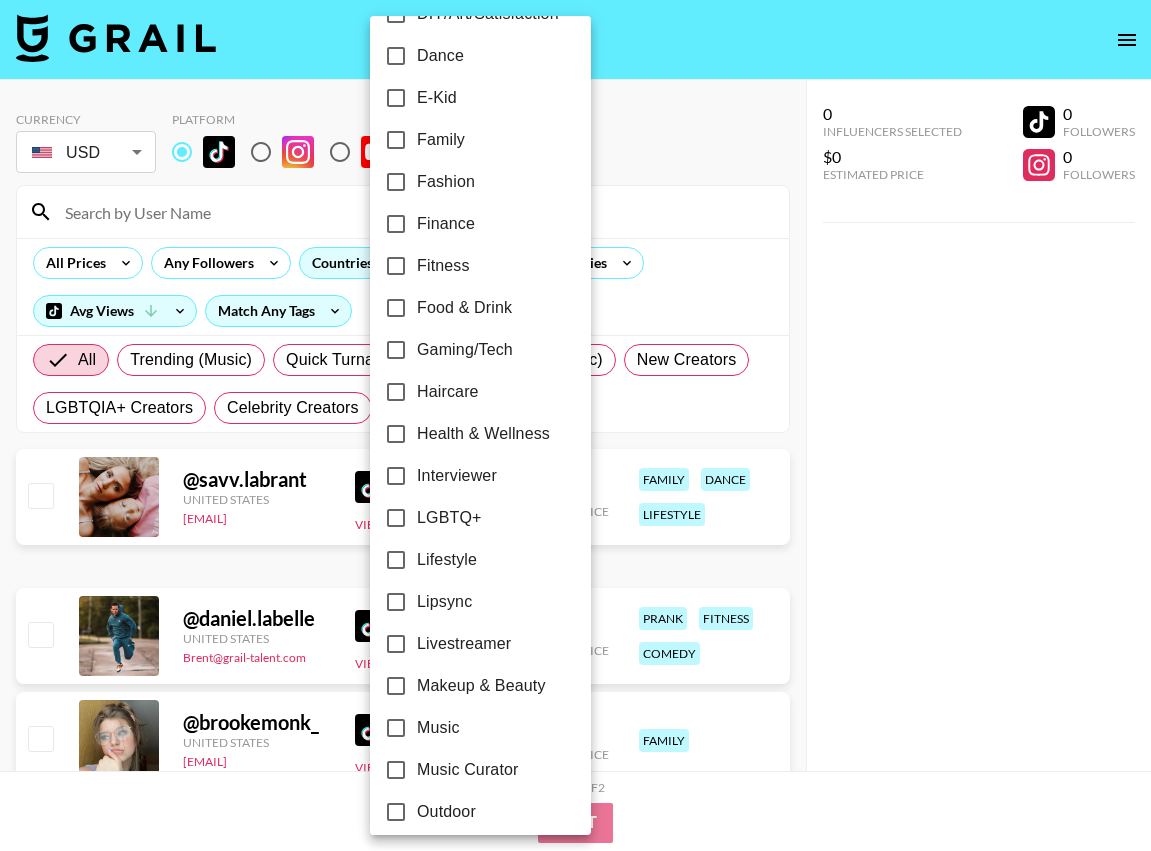click on "Dance" at bounding box center [440, 56] 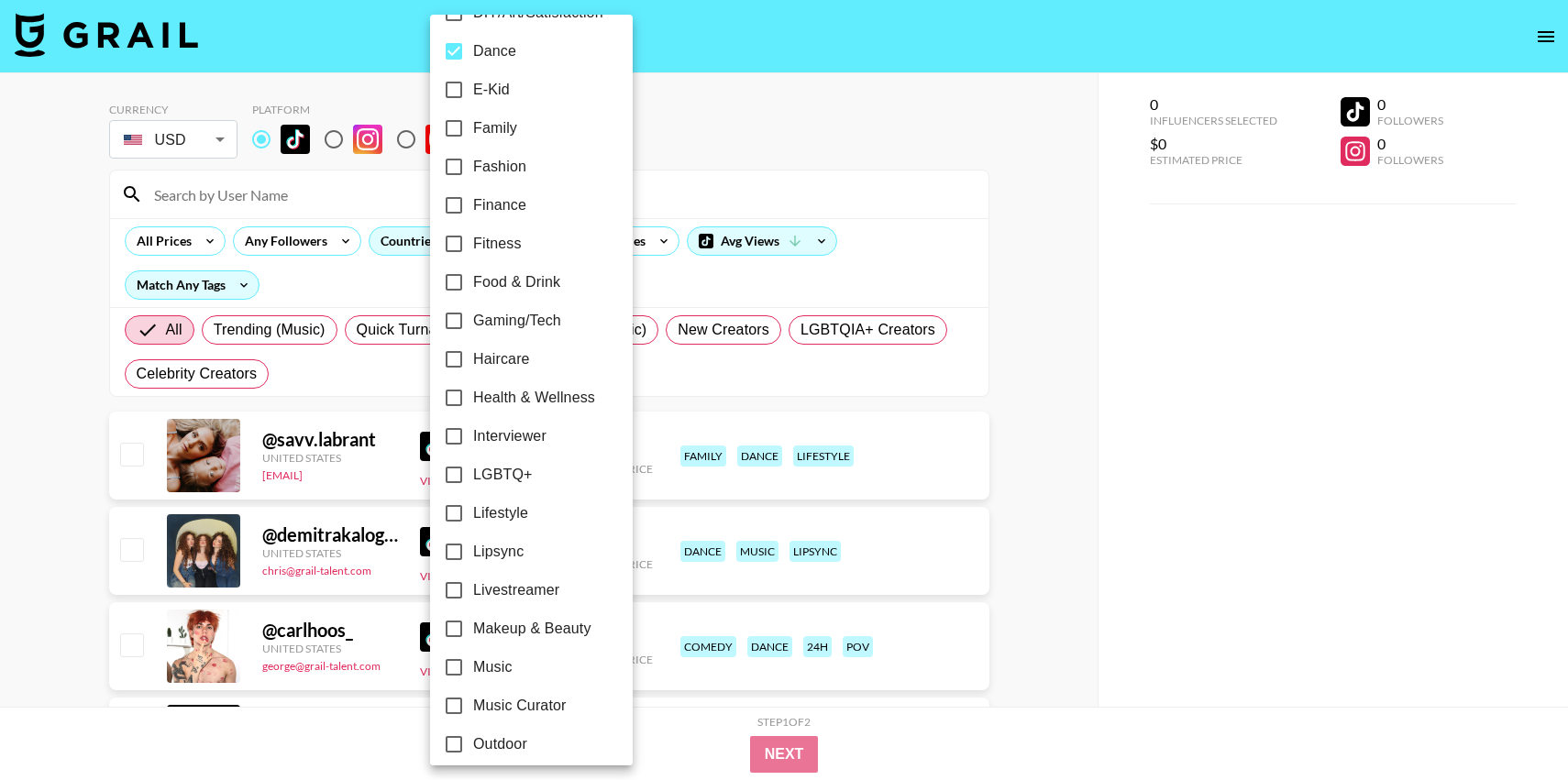 click at bounding box center [784, 390] 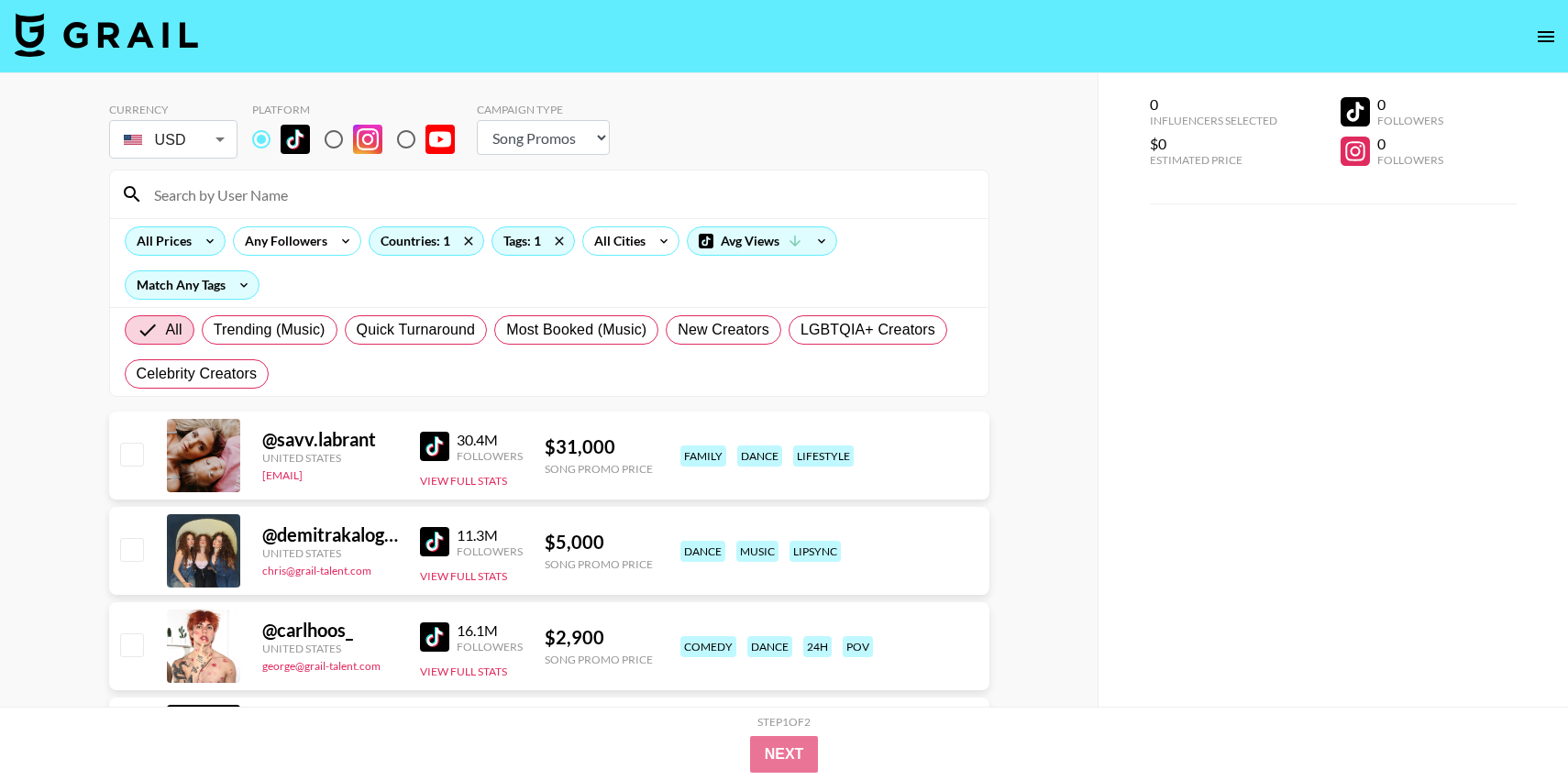 click on "All Prices" at bounding box center (160, 241) 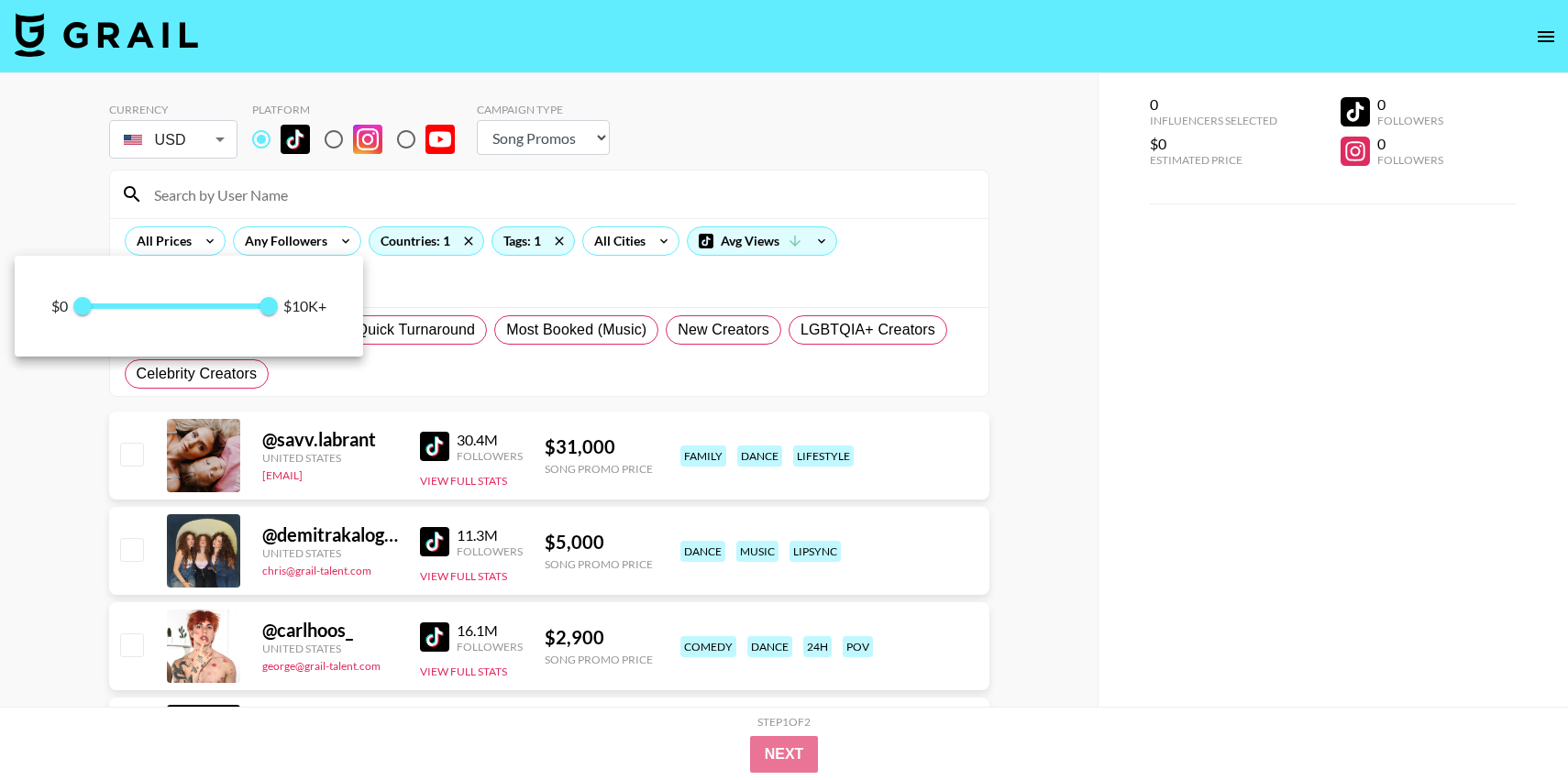 click at bounding box center [176, 306] 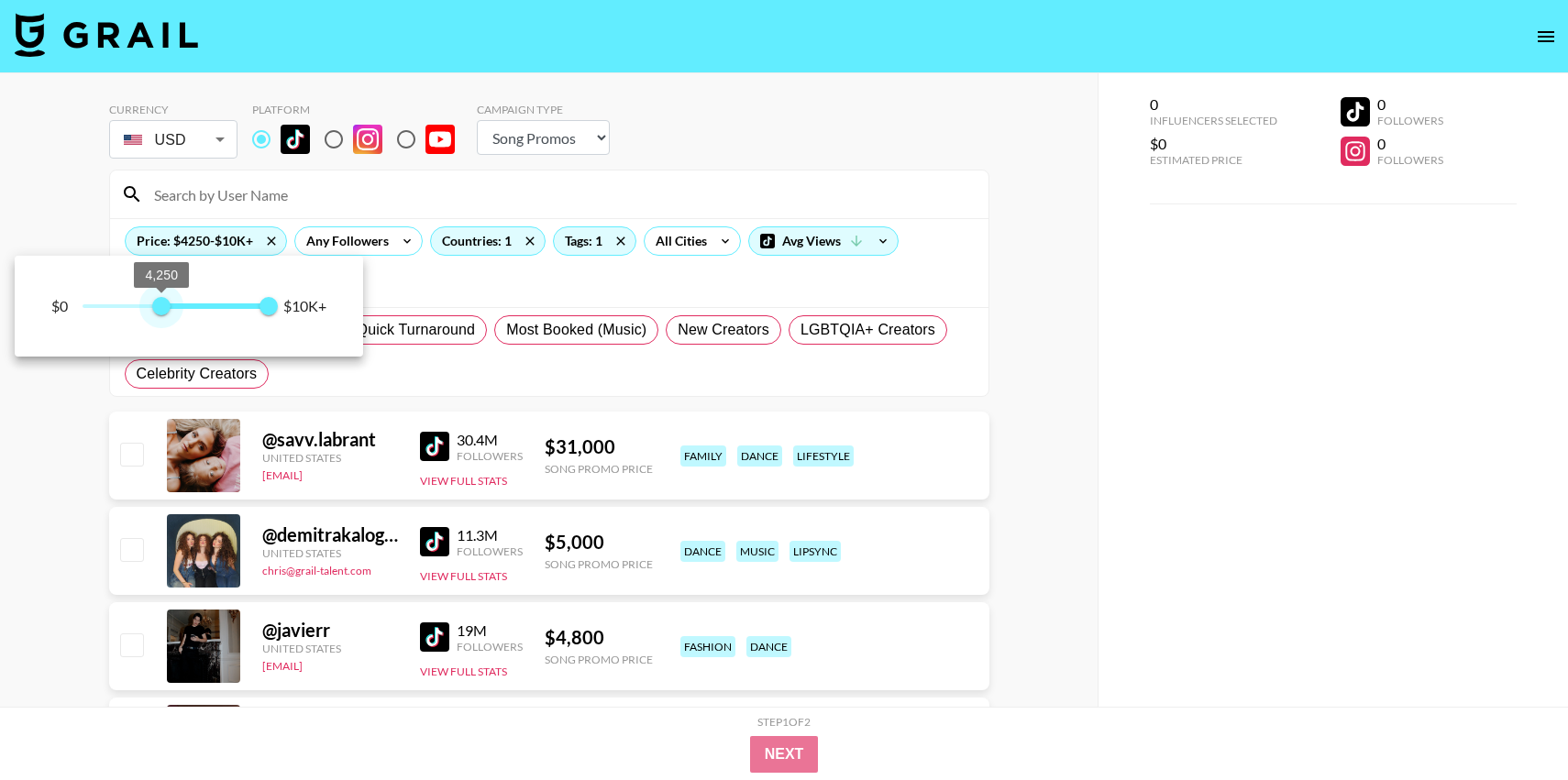 type on "0" 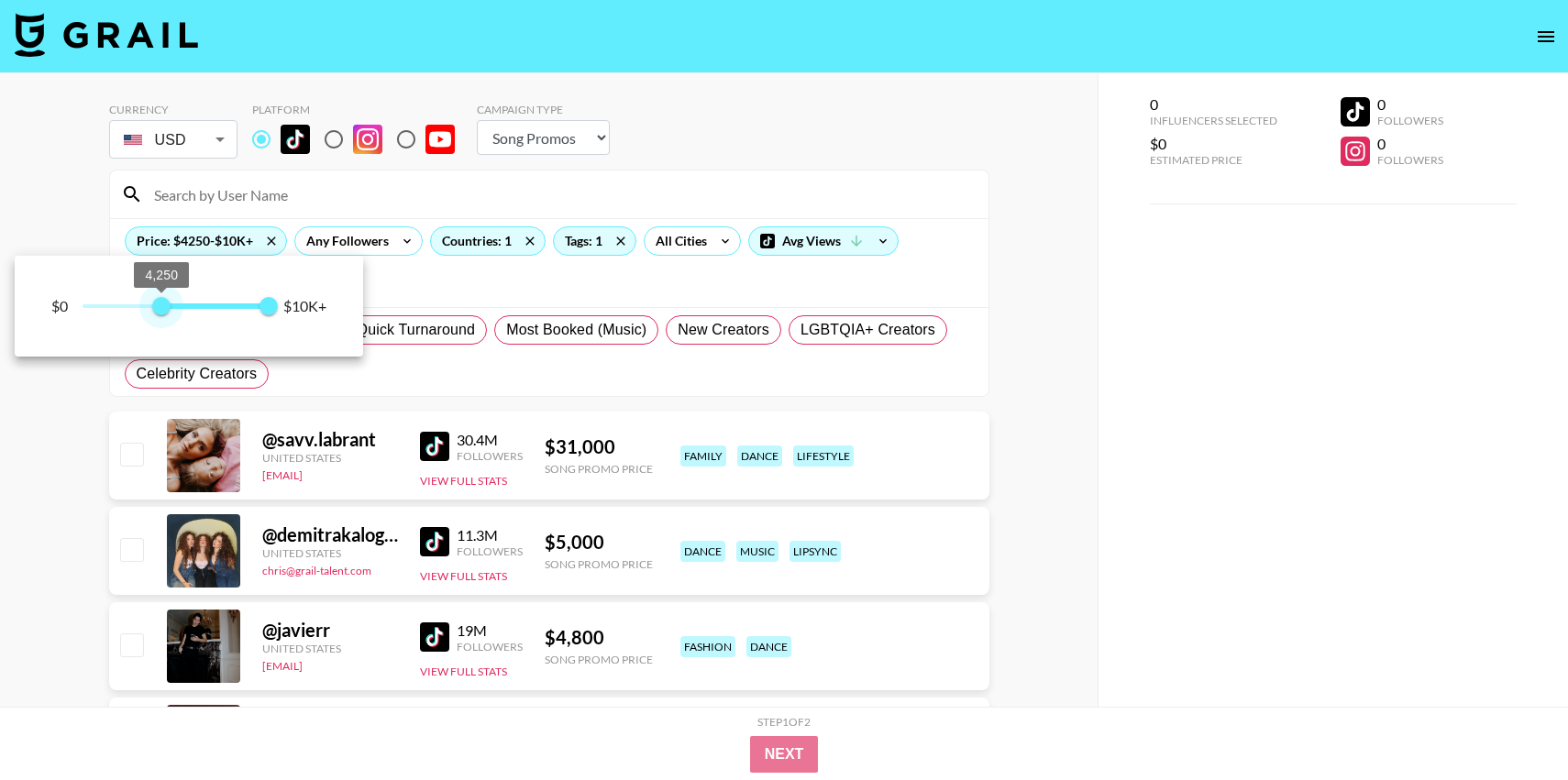 click on "$0 4,250 10,000 $10K+" at bounding box center [784, 390] 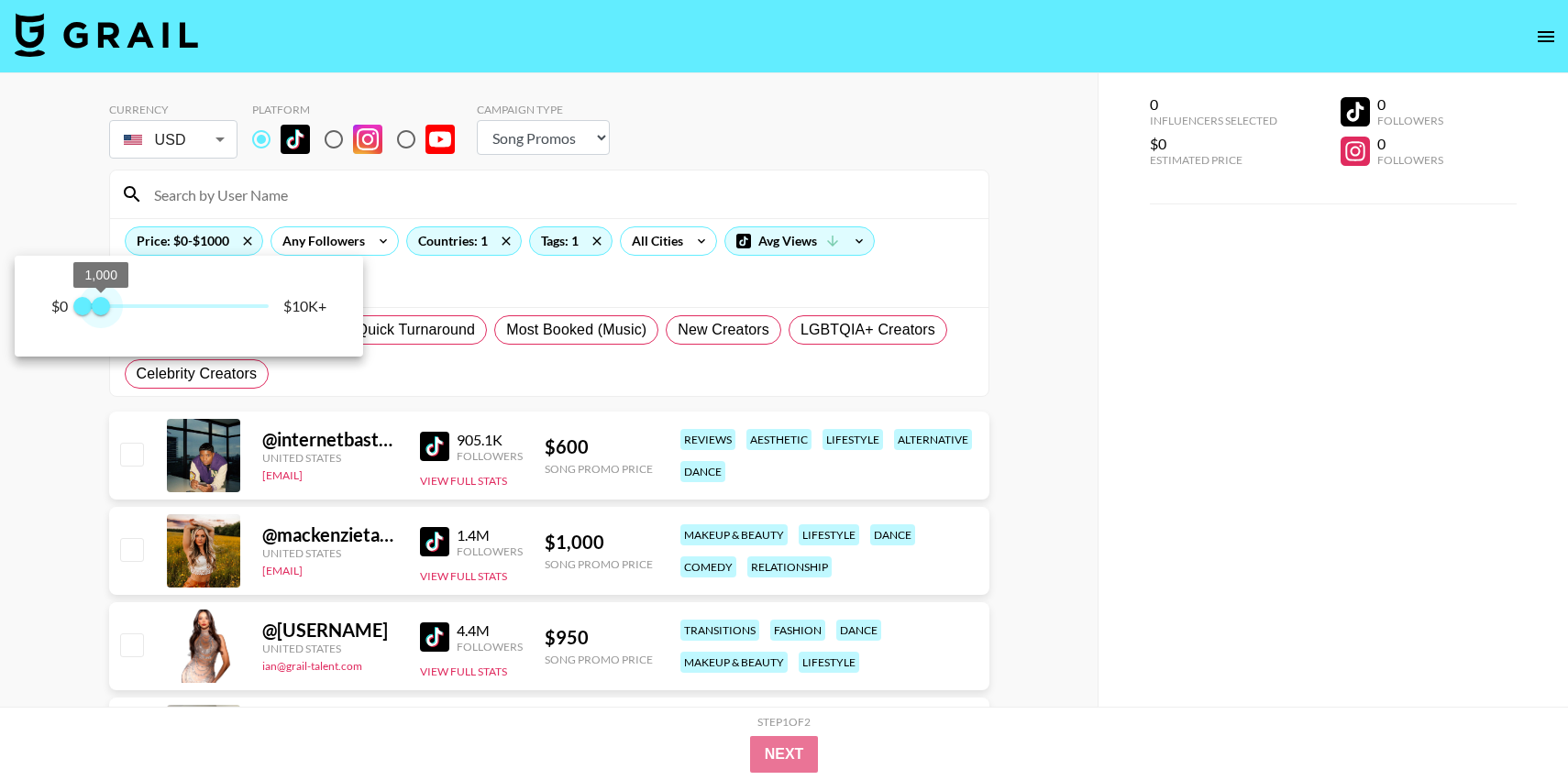type on "750" 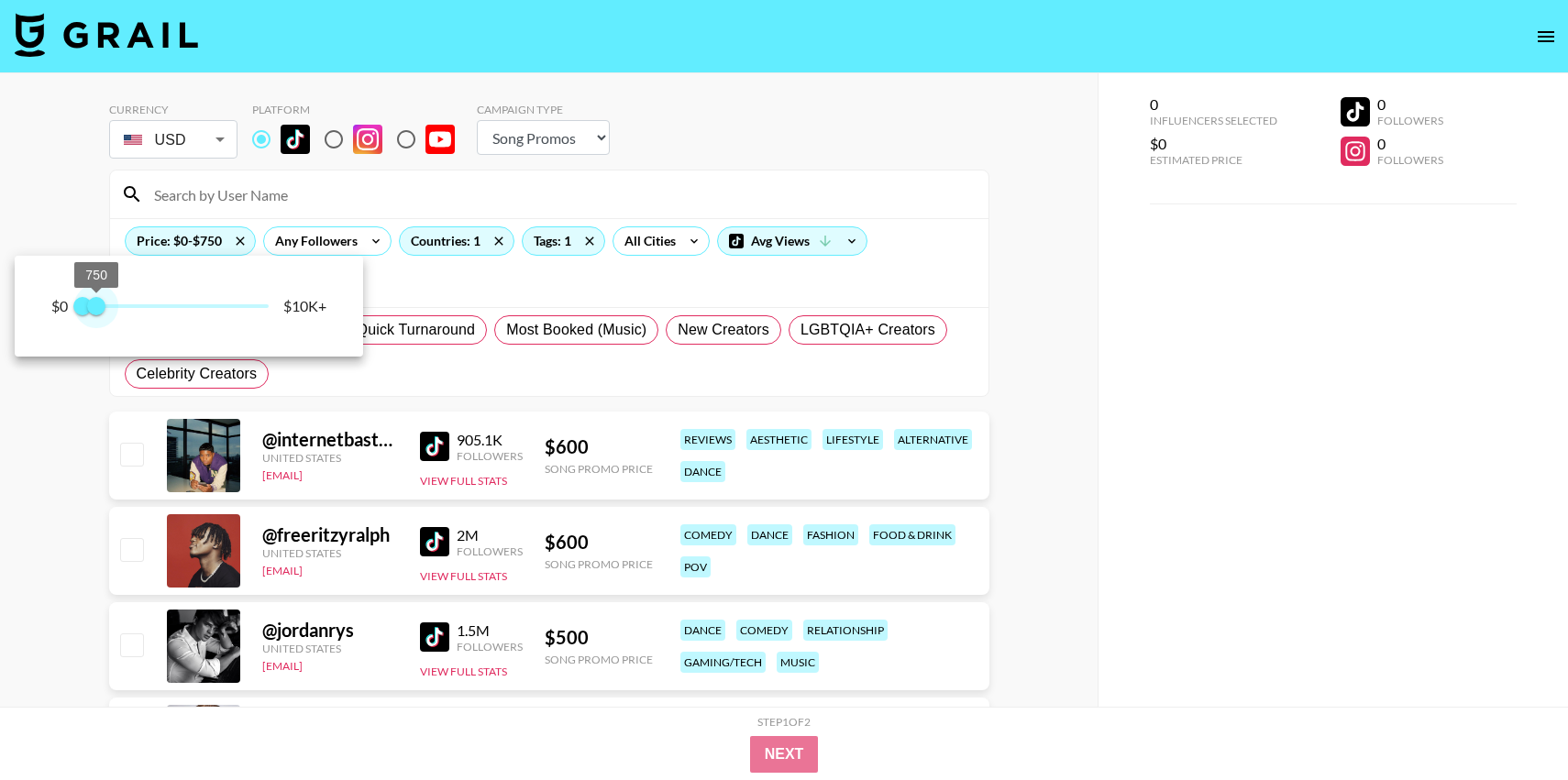 drag, startPoint x: 271, startPoint y: 304, endPoint x: 98, endPoint y: 307, distance: 173.026 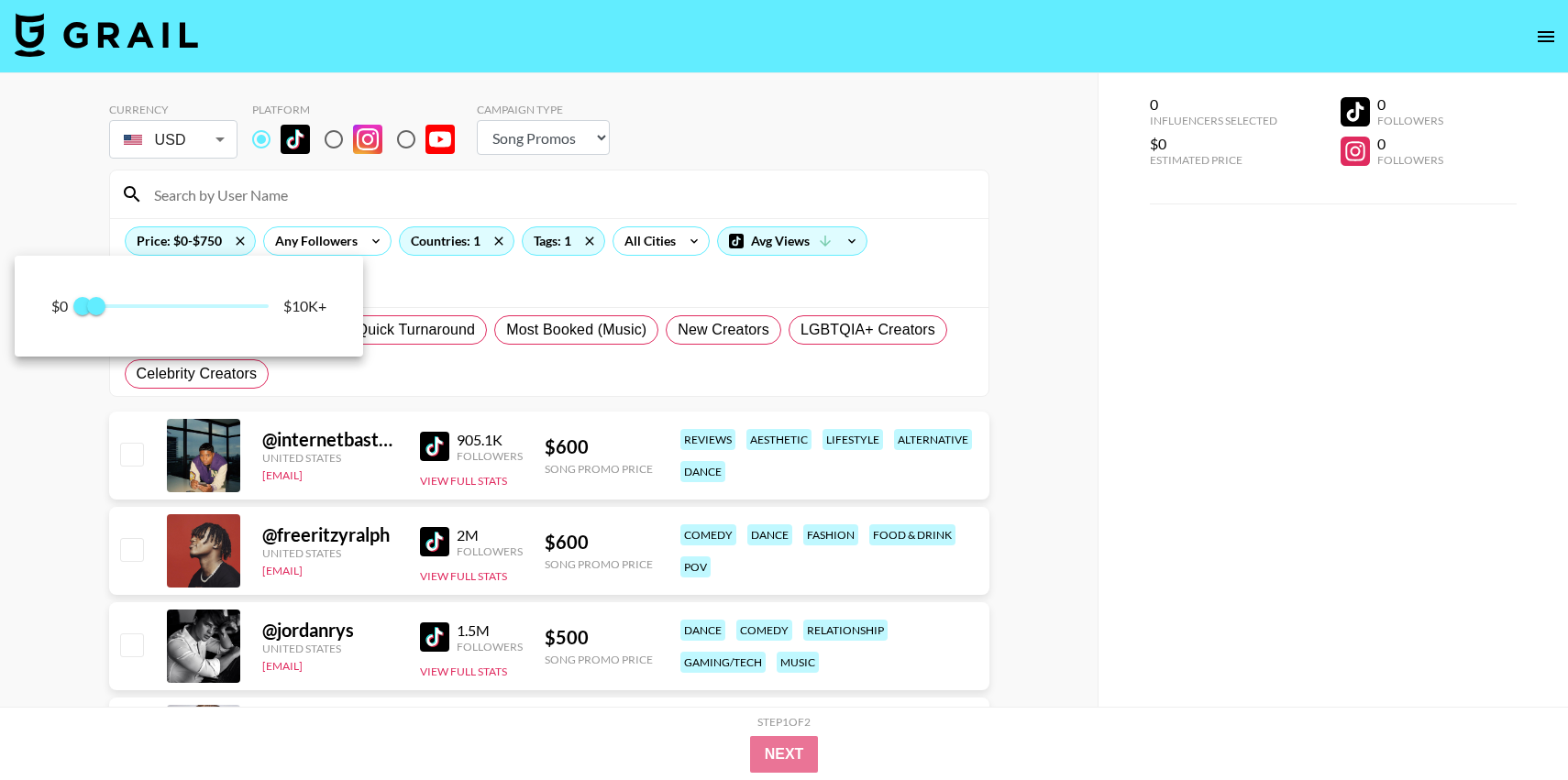 click at bounding box center [784, 390] 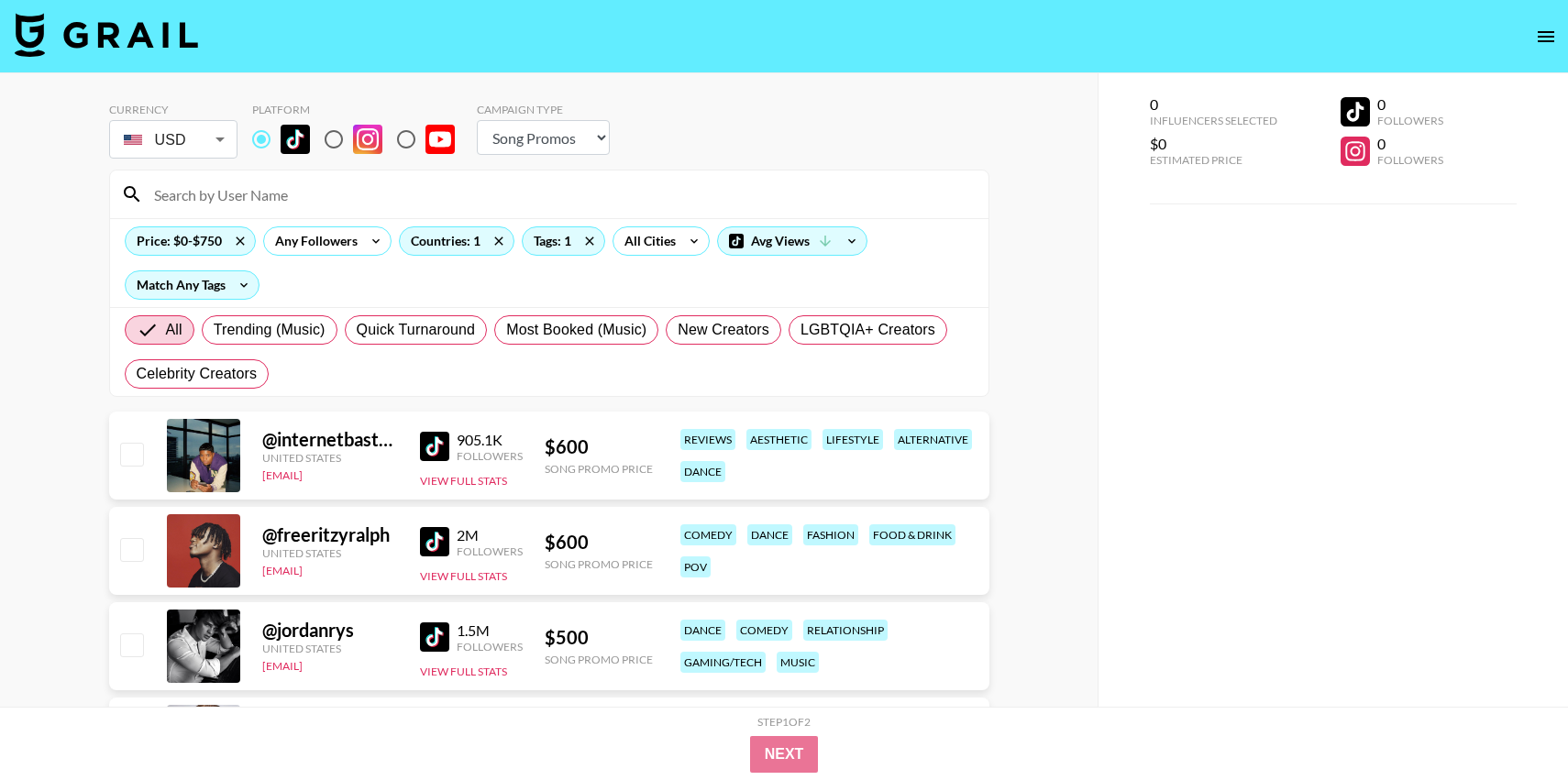 click at bounding box center [435, 446] 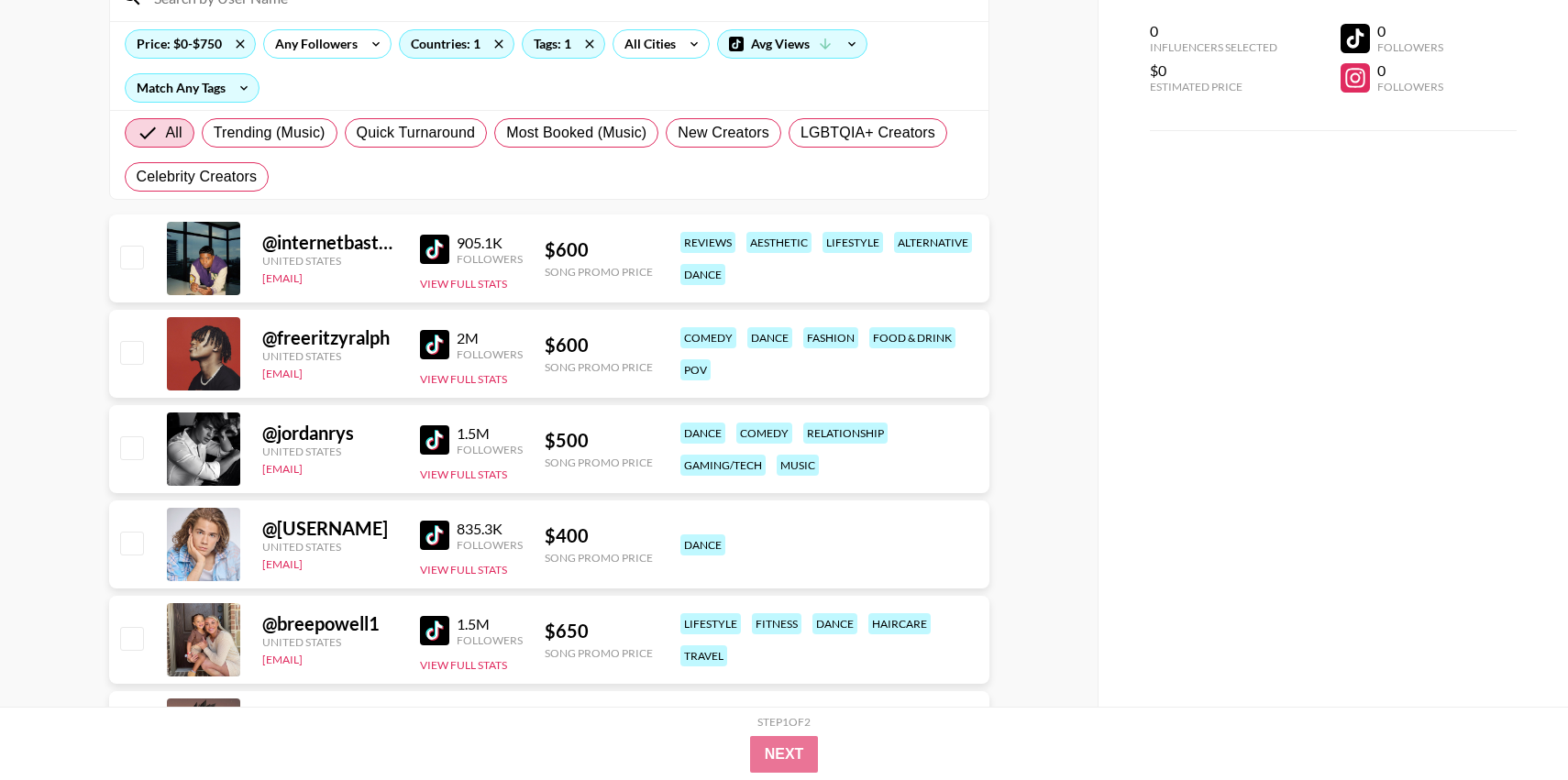 scroll, scrollTop: 206, scrollLeft: 0, axis: vertical 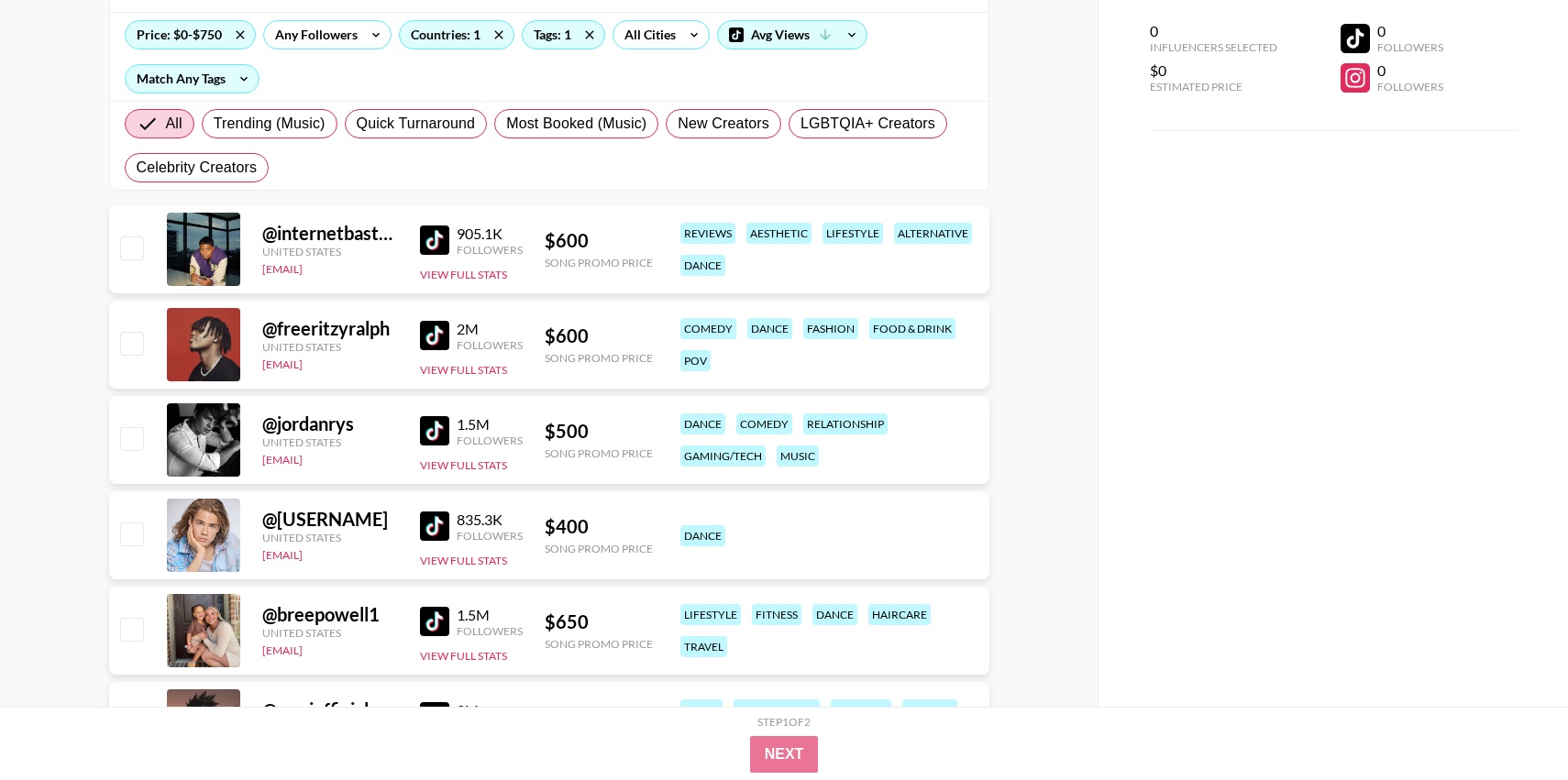 click at bounding box center [435, 335] 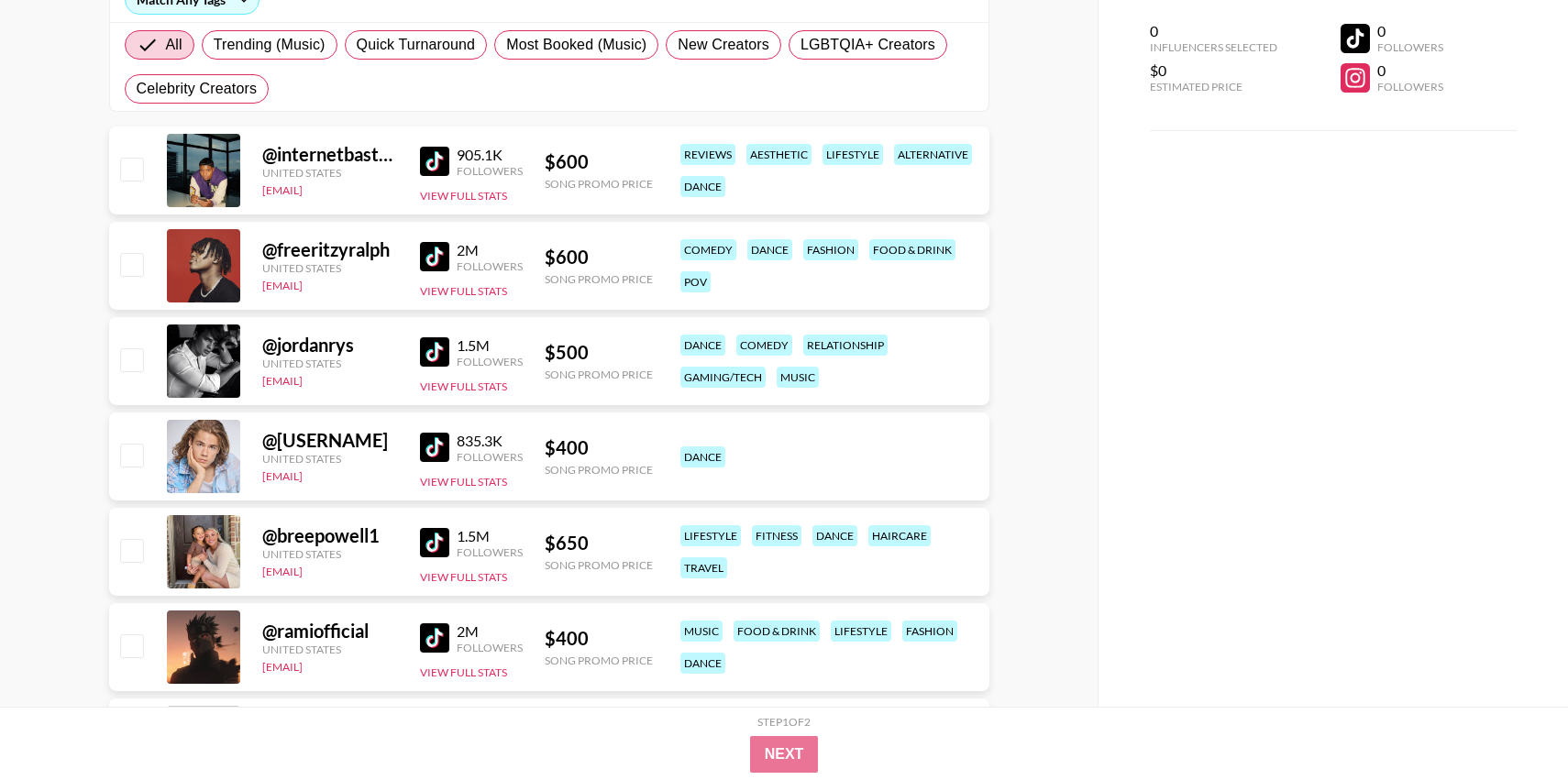 scroll, scrollTop: 290, scrollLeft: 0, axis: vertical 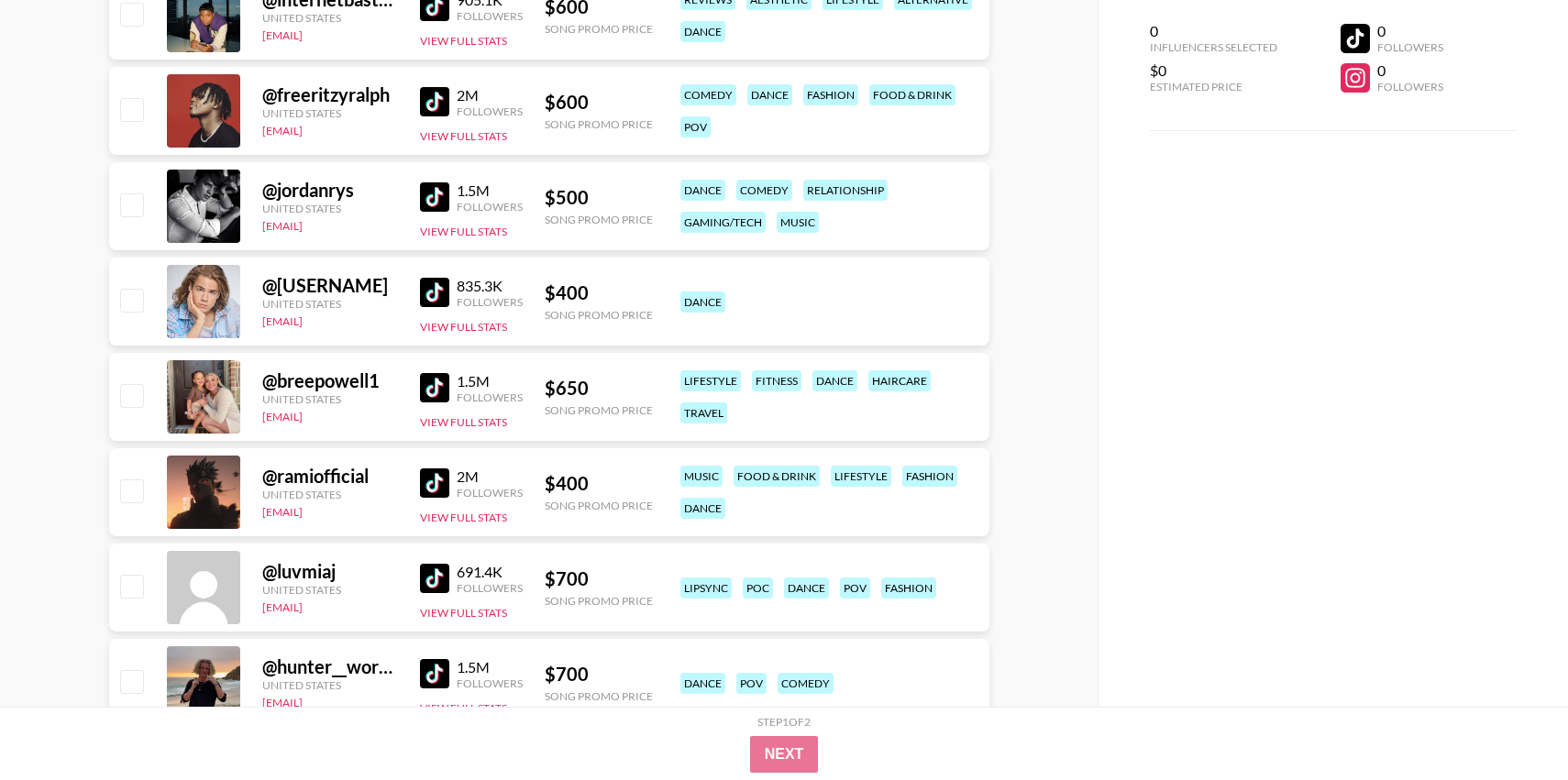 click at bounding box center [435, 483] 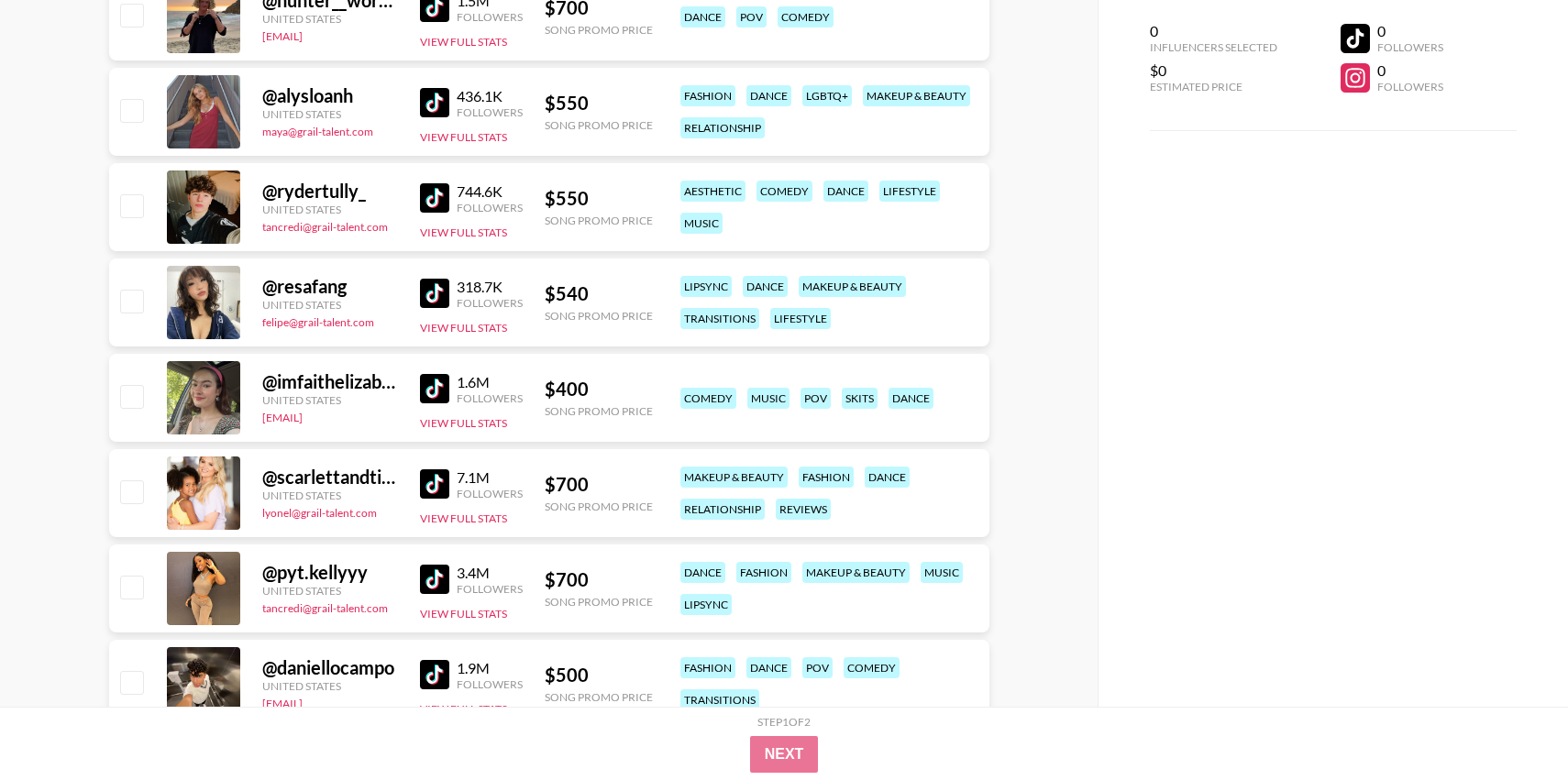 scroll, scrollTop: 1222, scrollLeft: 0, axis: vertical 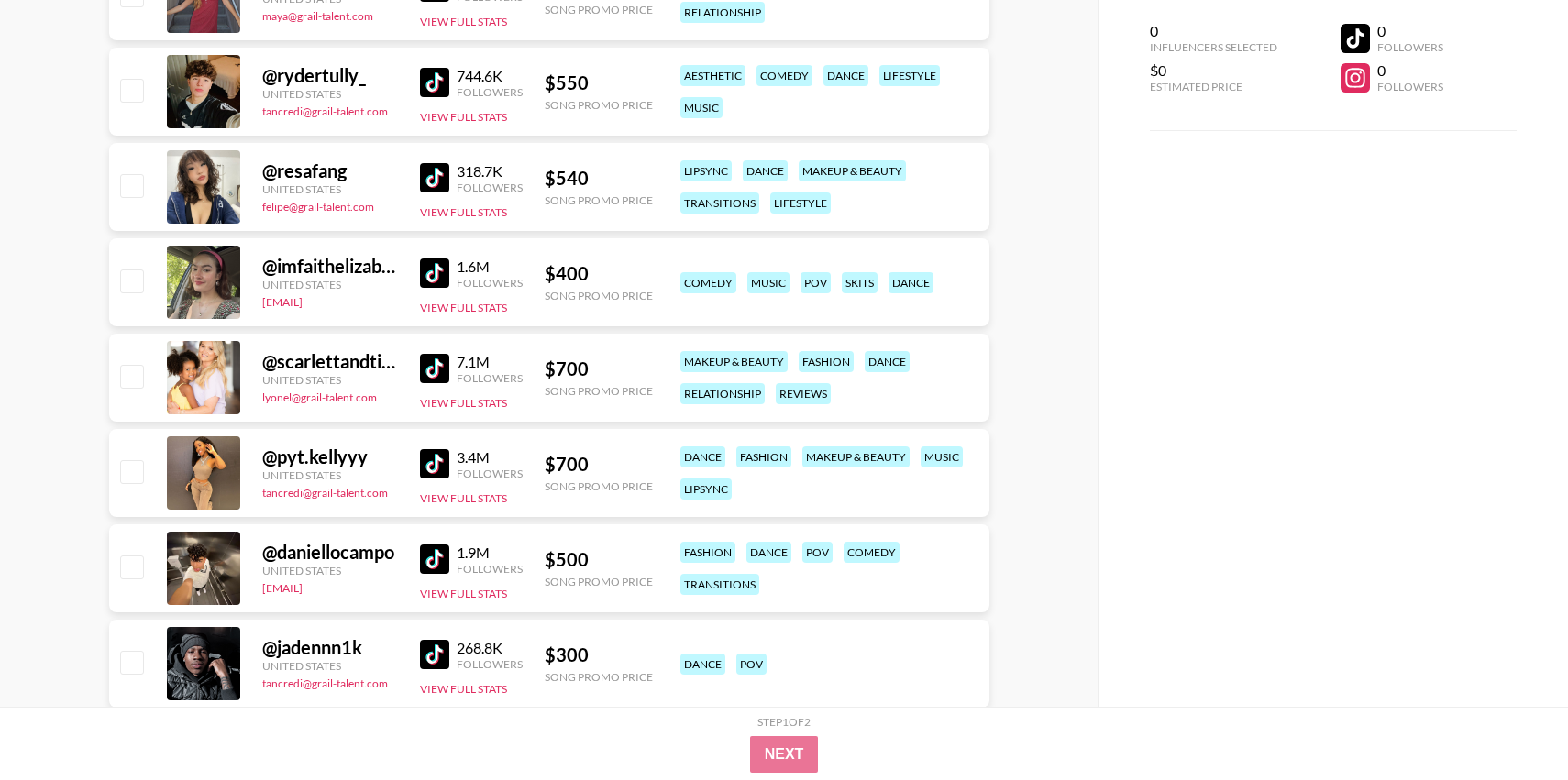 click at bounding box center (435, 178) 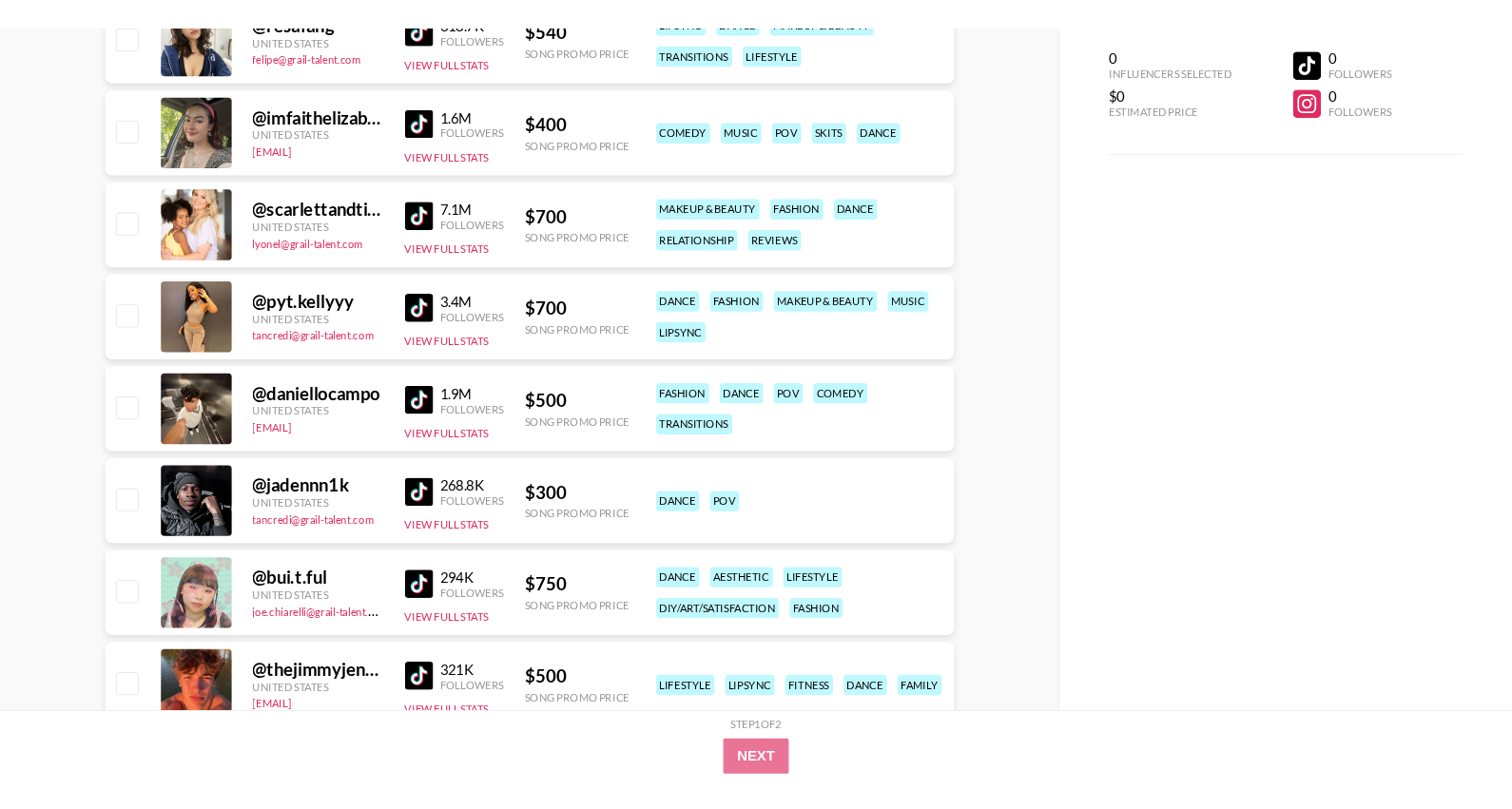 scroll, scrollTop: 1535, scrollLeft: 0, axis: vertical 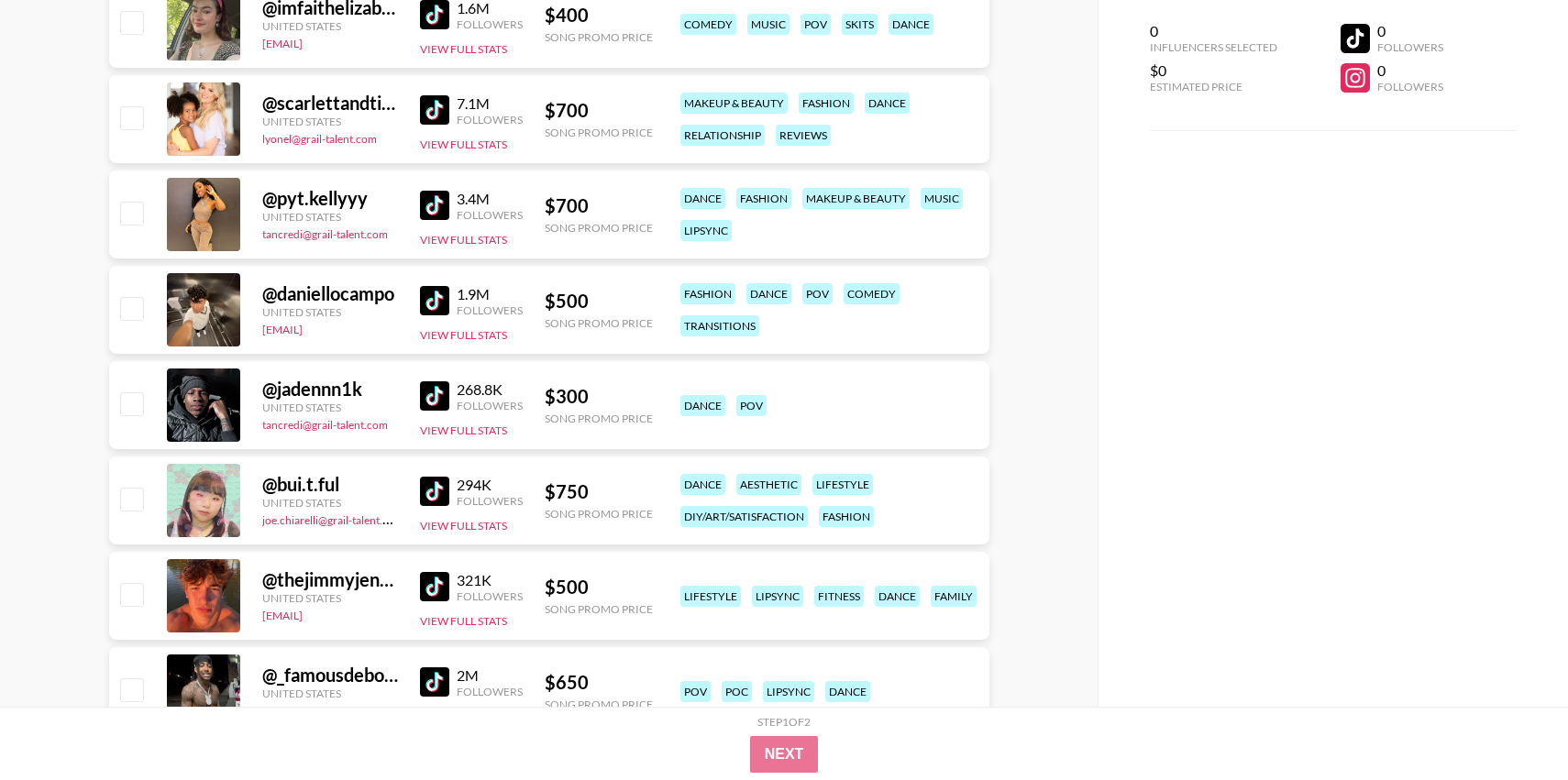 click at bounding box center (435, 396) 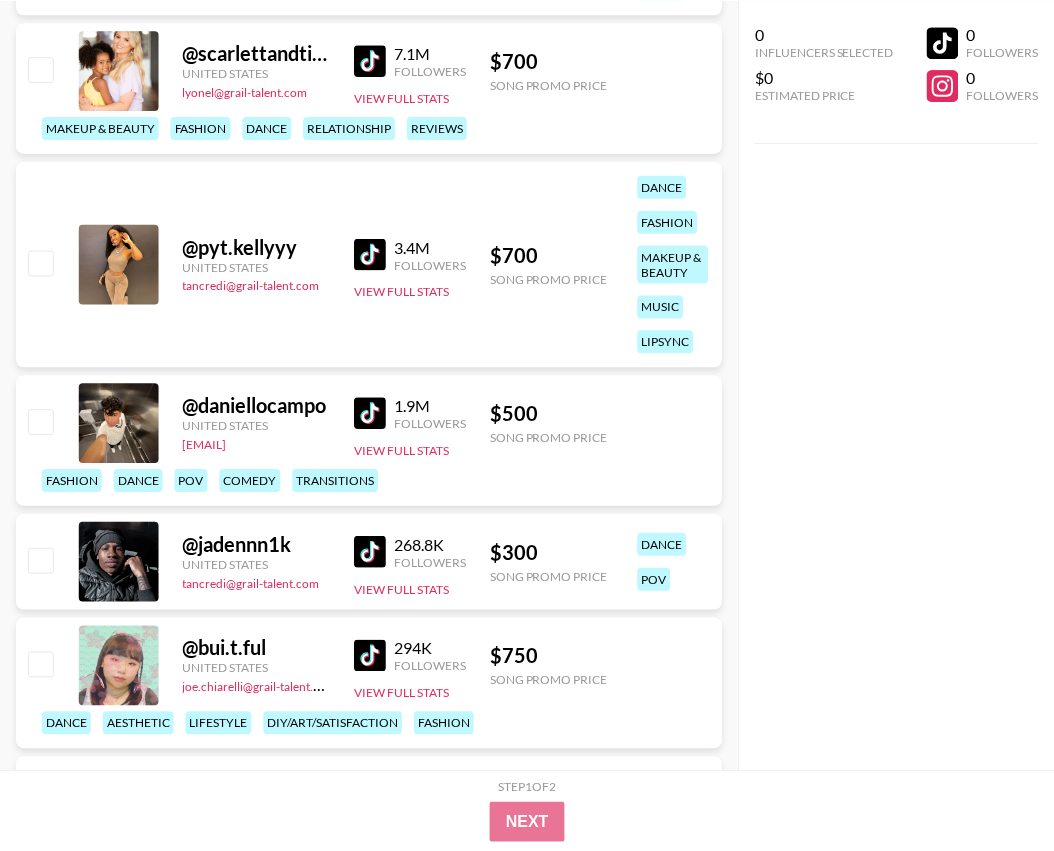scroll, scrollTop: 1945, scrollLeft: 0, axis: vertical 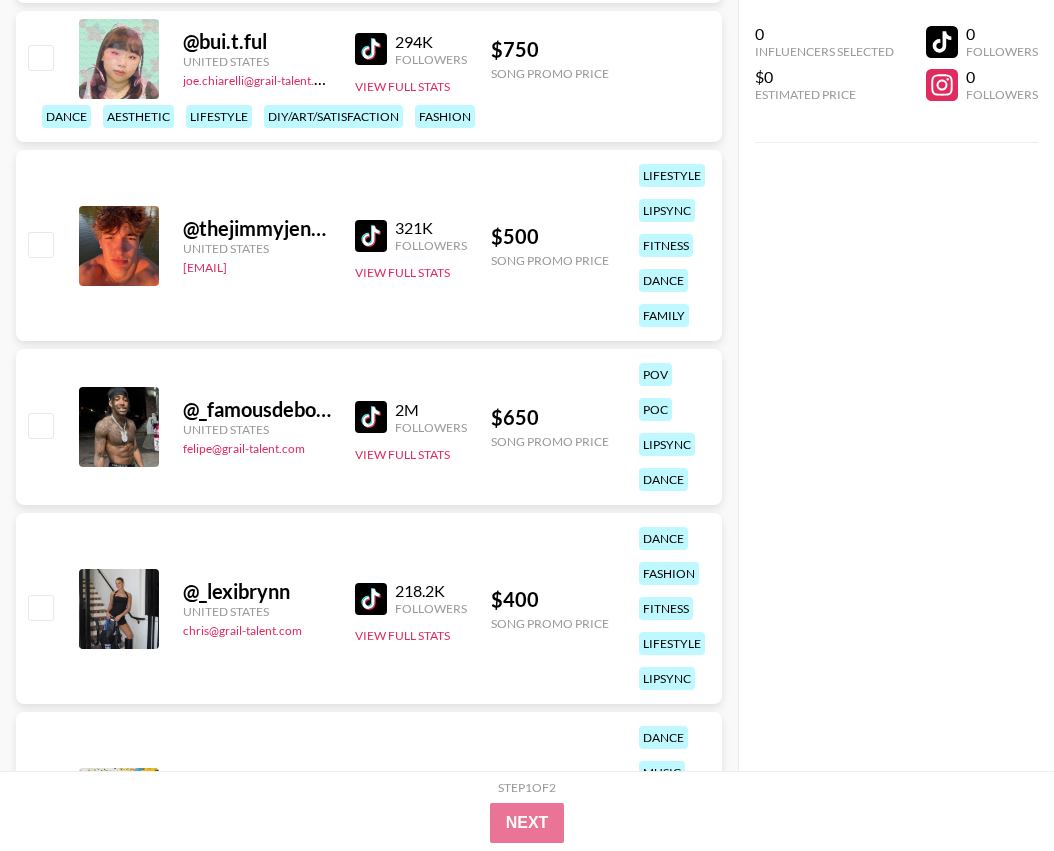 click at bounding box center [371, 417] 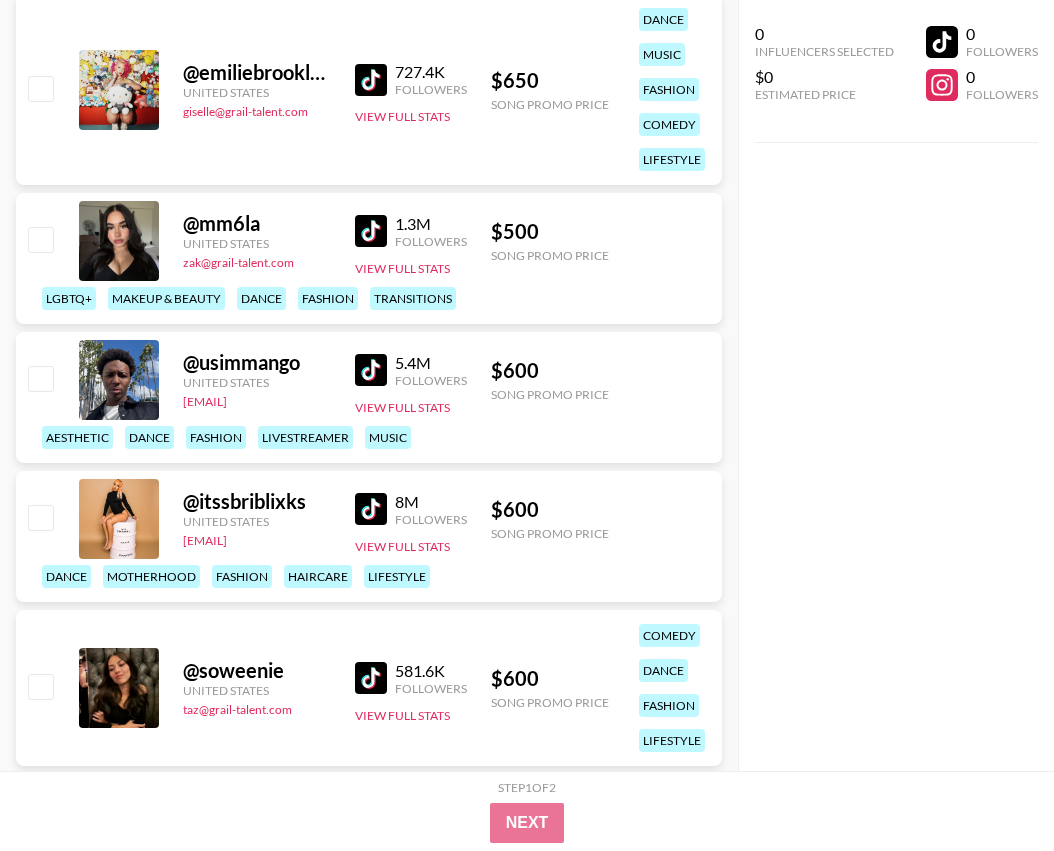 scroll, scrollTop: 3367, scrollLeft: 0, axis: vertical 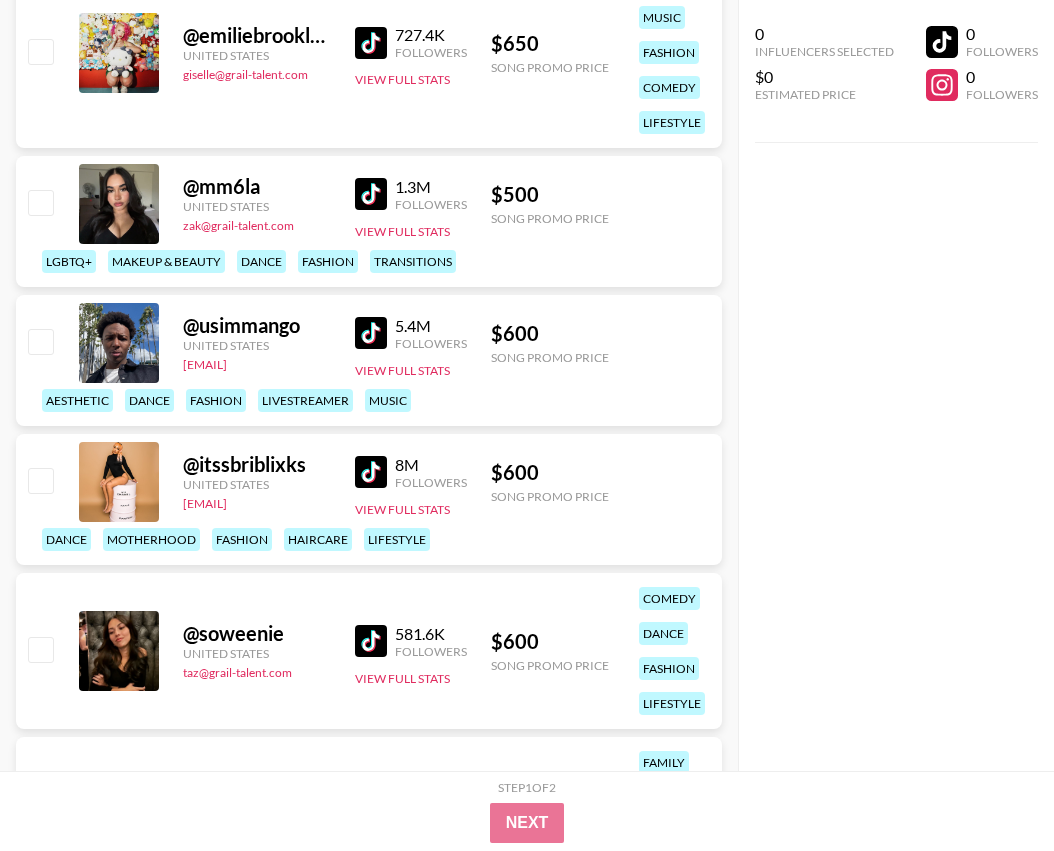 click at bounding box center (371, 333) 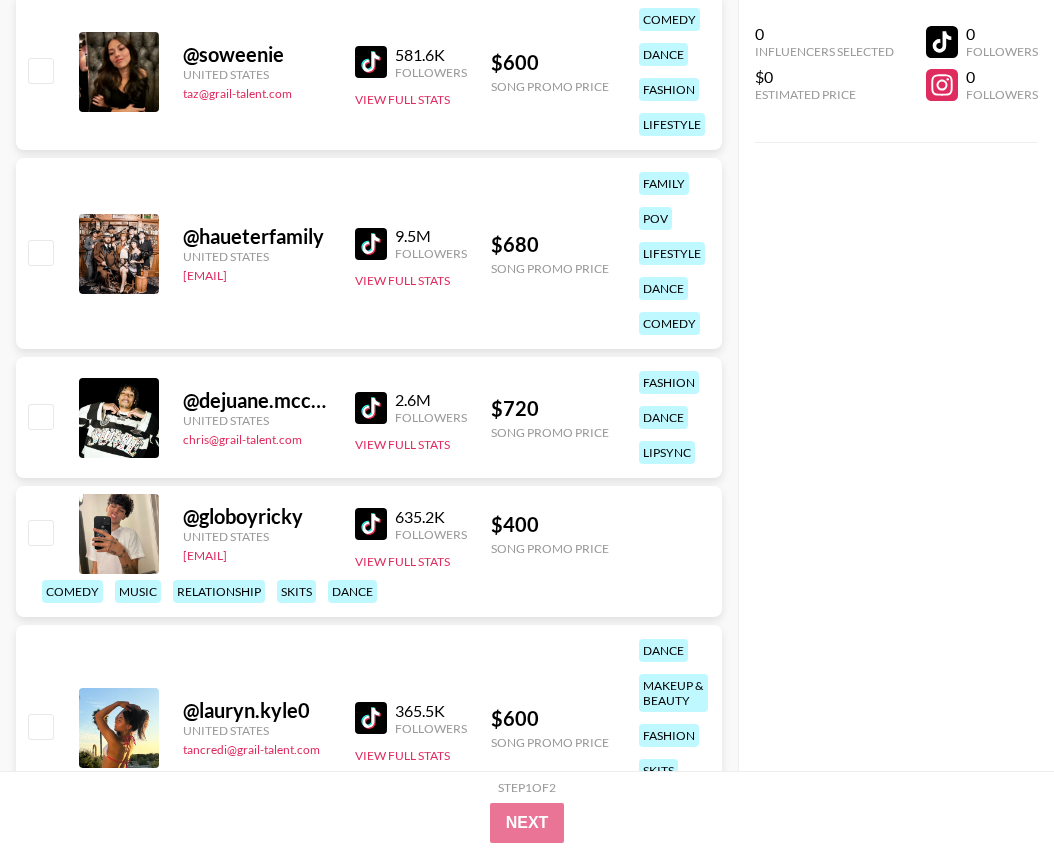 scroll, scrollTop: 3950, scrollLeft: 0, axis: vertical 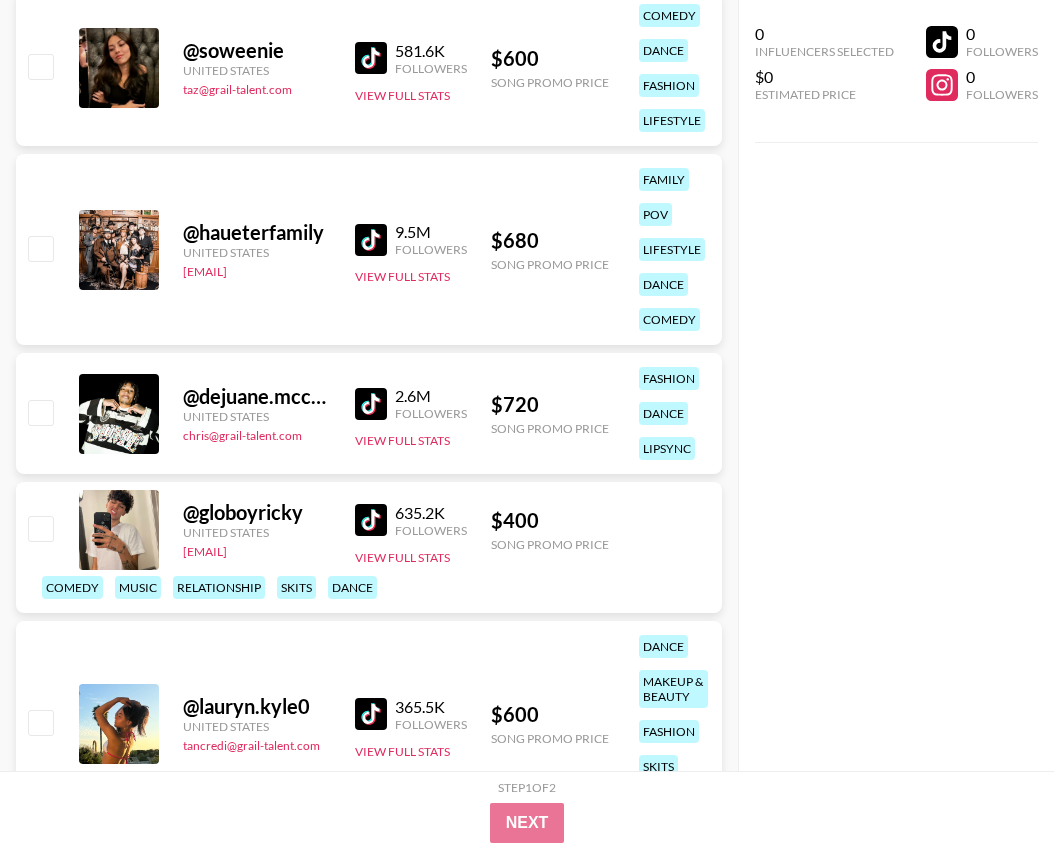 click at bounding box center (371, 404) 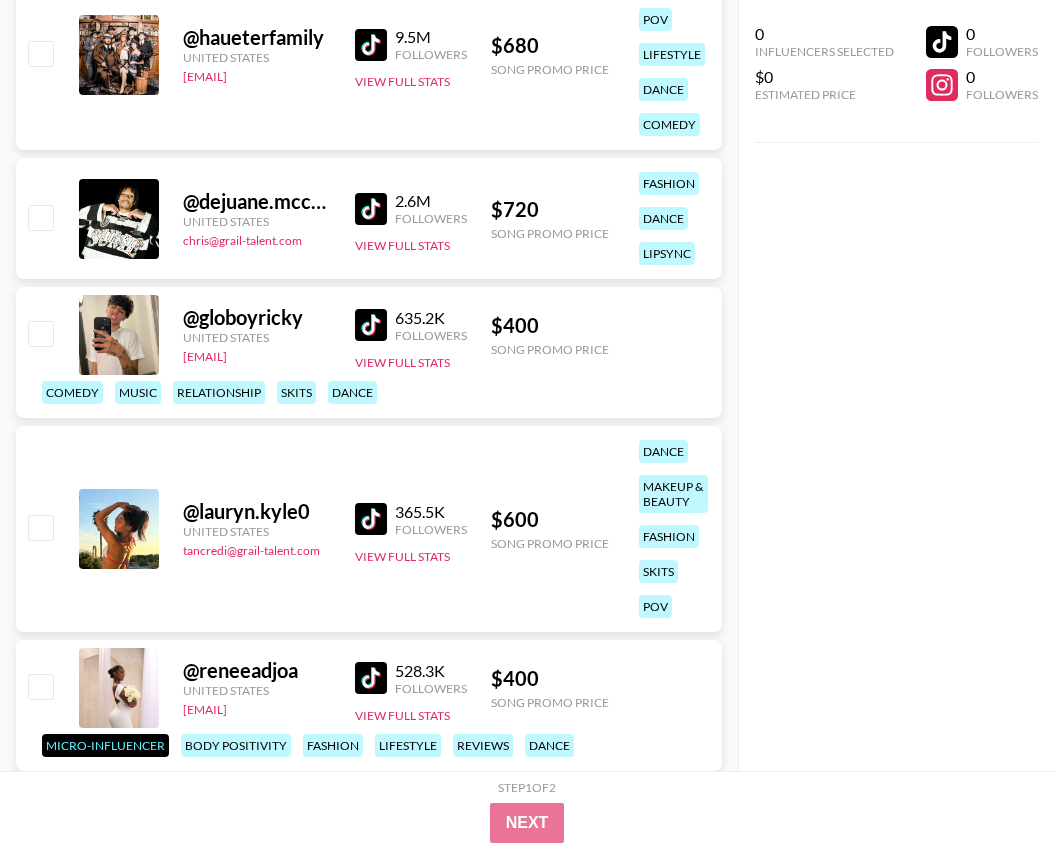 scroll, scrollTop: 4185, scrollLeft: 0, axis: vertical 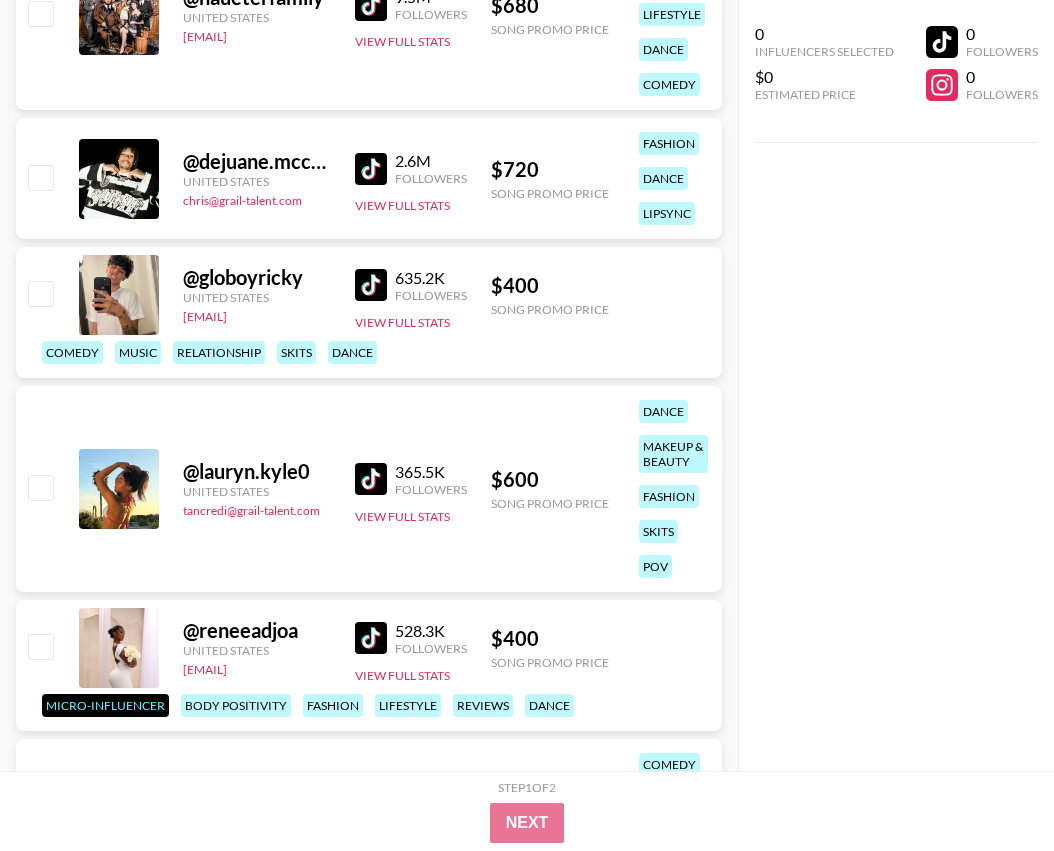 click at bounding box center (371, 285) 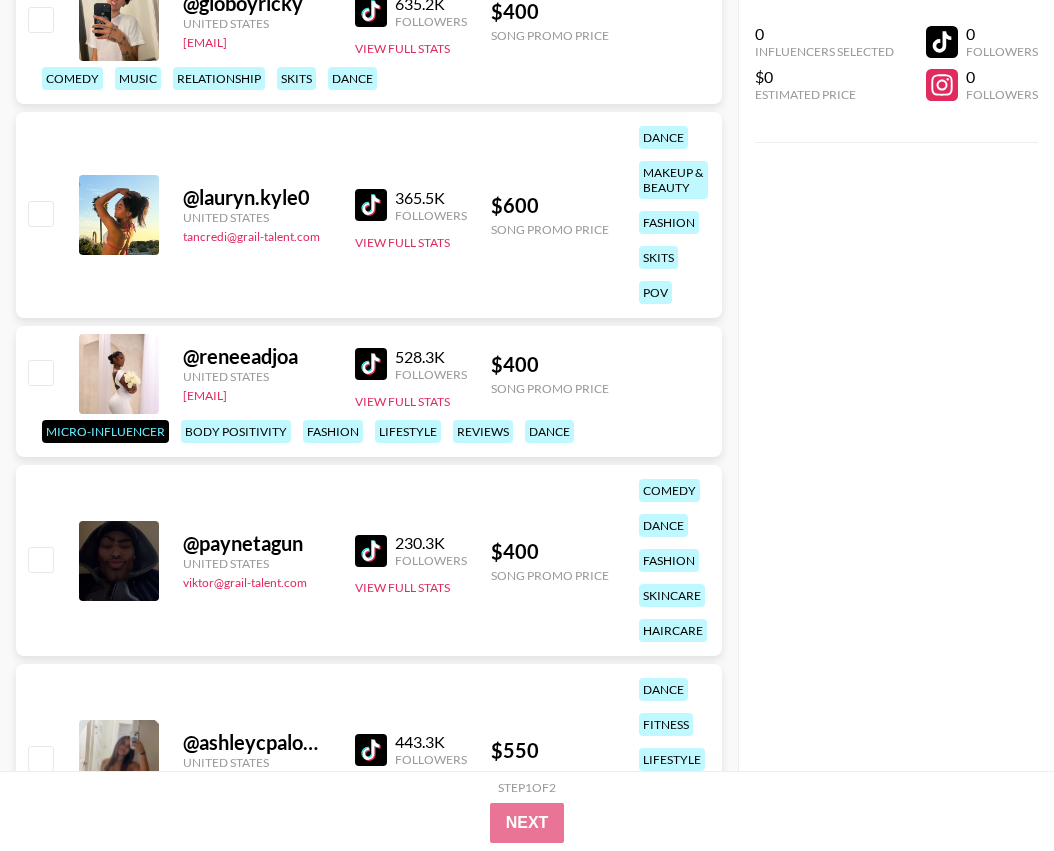 scroll, scrollTop: 4484, scrollLeft: 0, axis: vertical 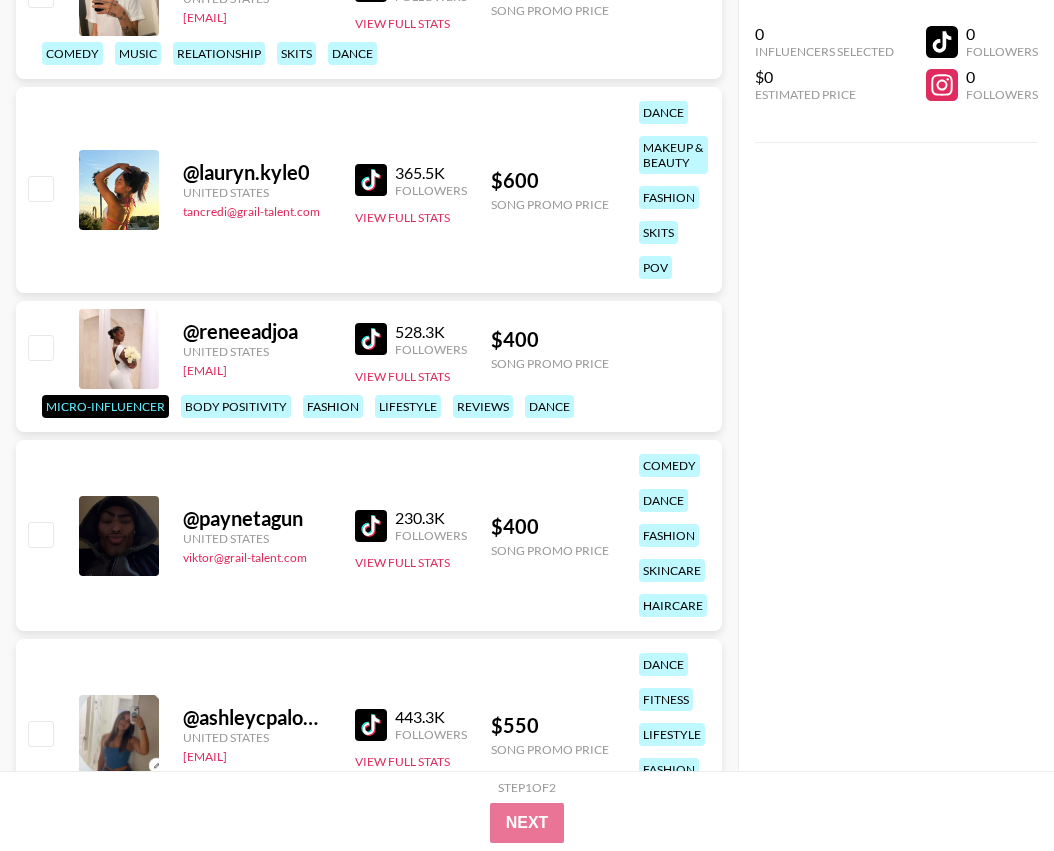 click at bounding box center [375, 339] 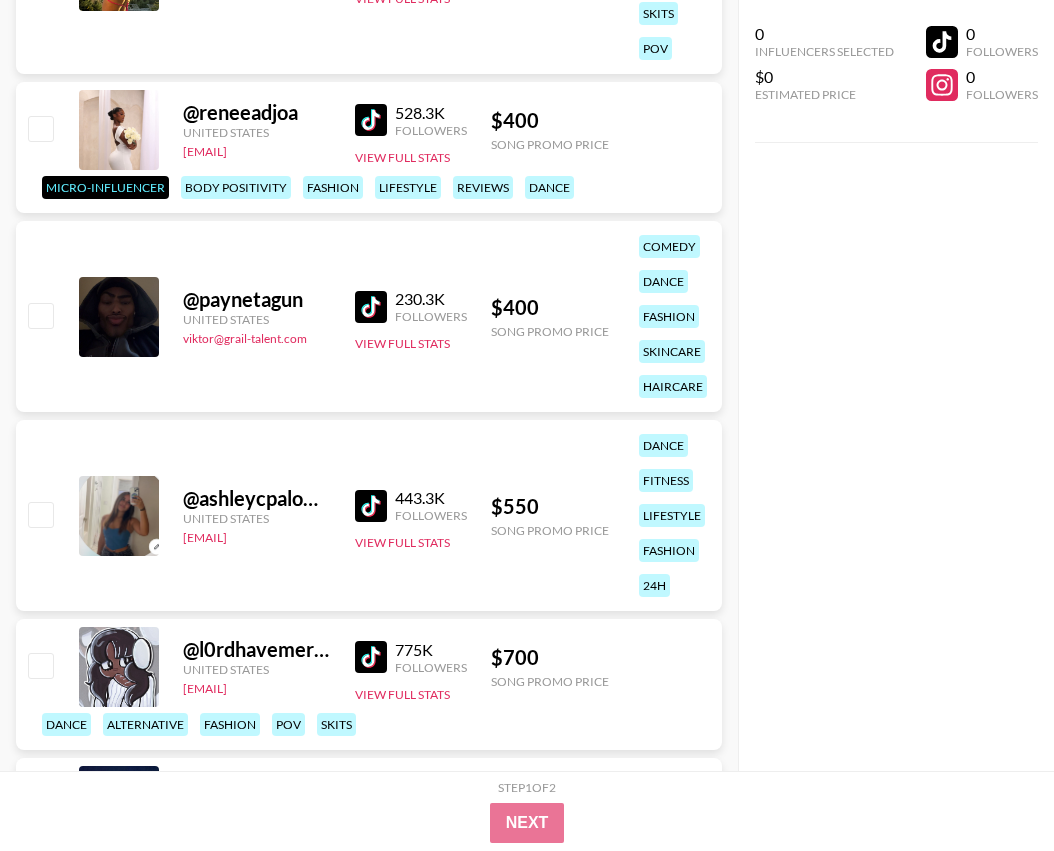 scroll, scrollTop: 4711, scrollLeft: 0, axis: vertical 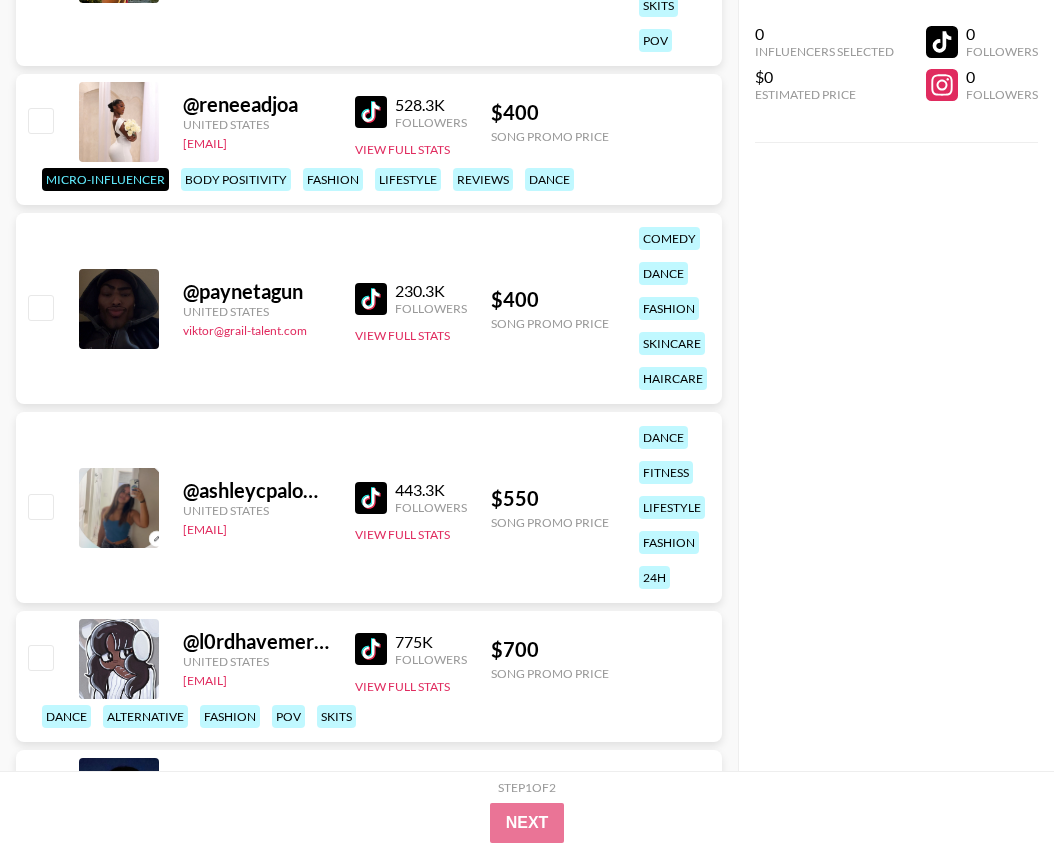 click at bounding box center [371, 299] 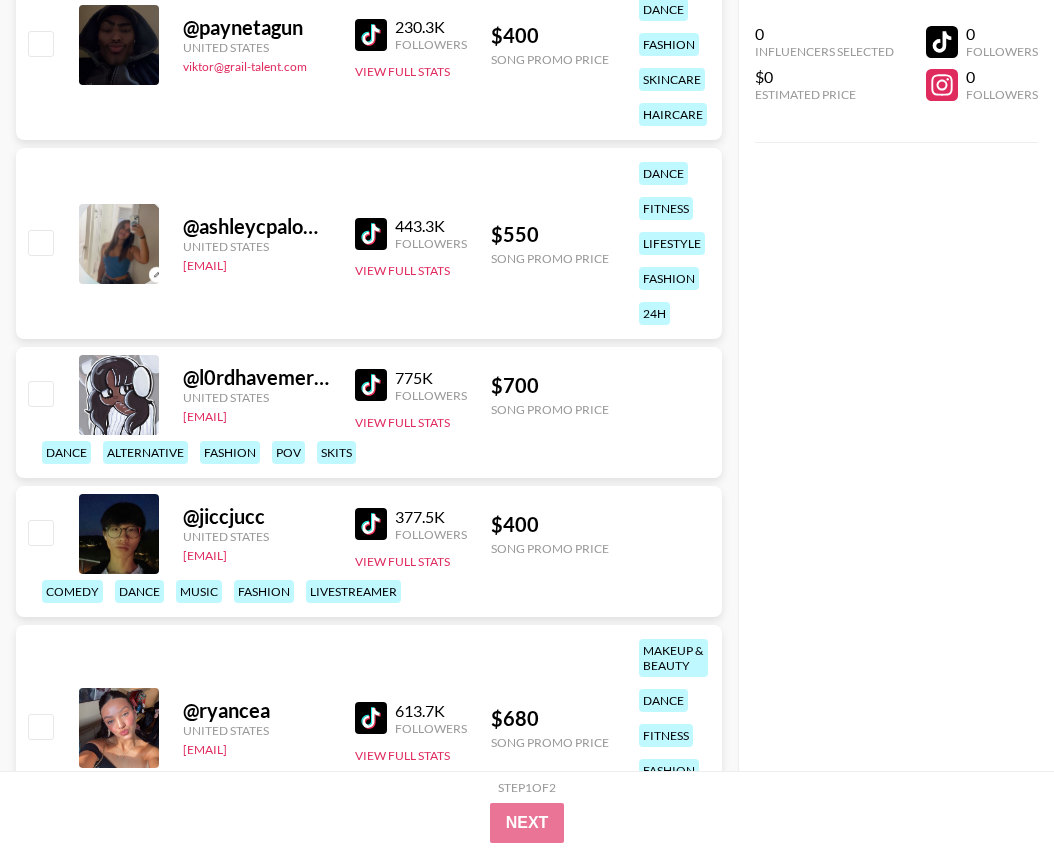 scroll, scrollTop: 5031, scrollLeft: 0, axis: vertical 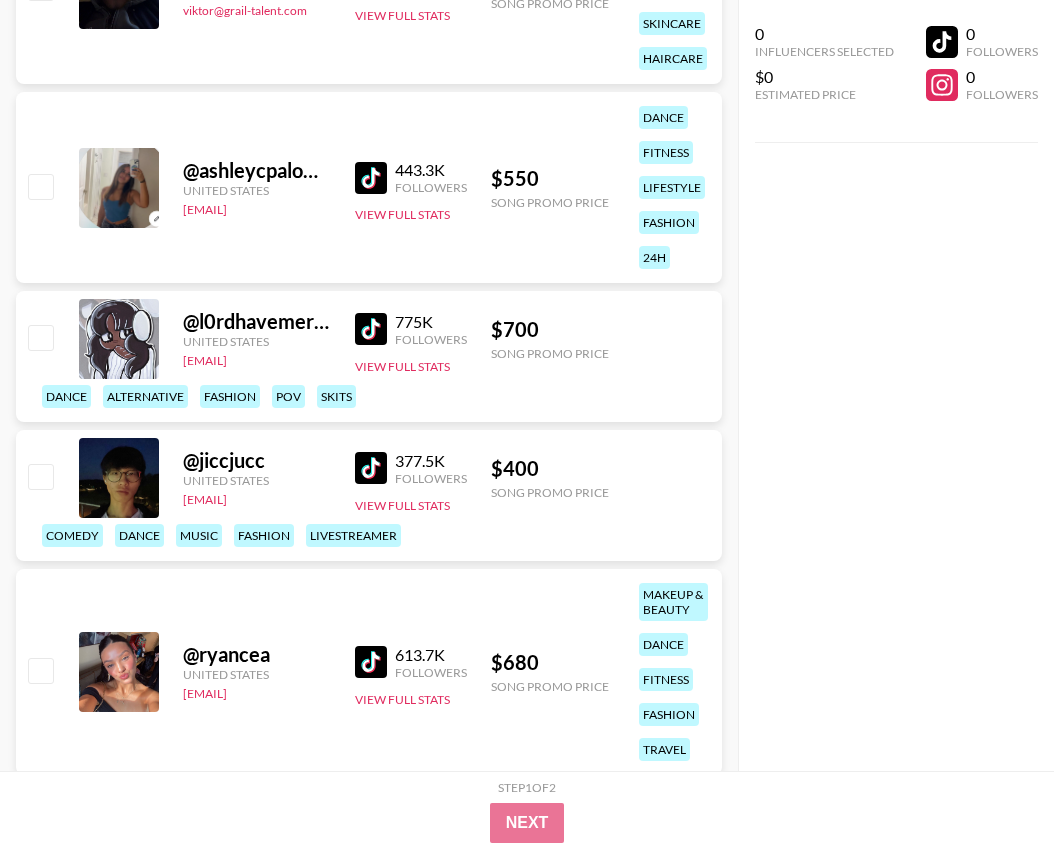 click at bounding box center (371, 329) 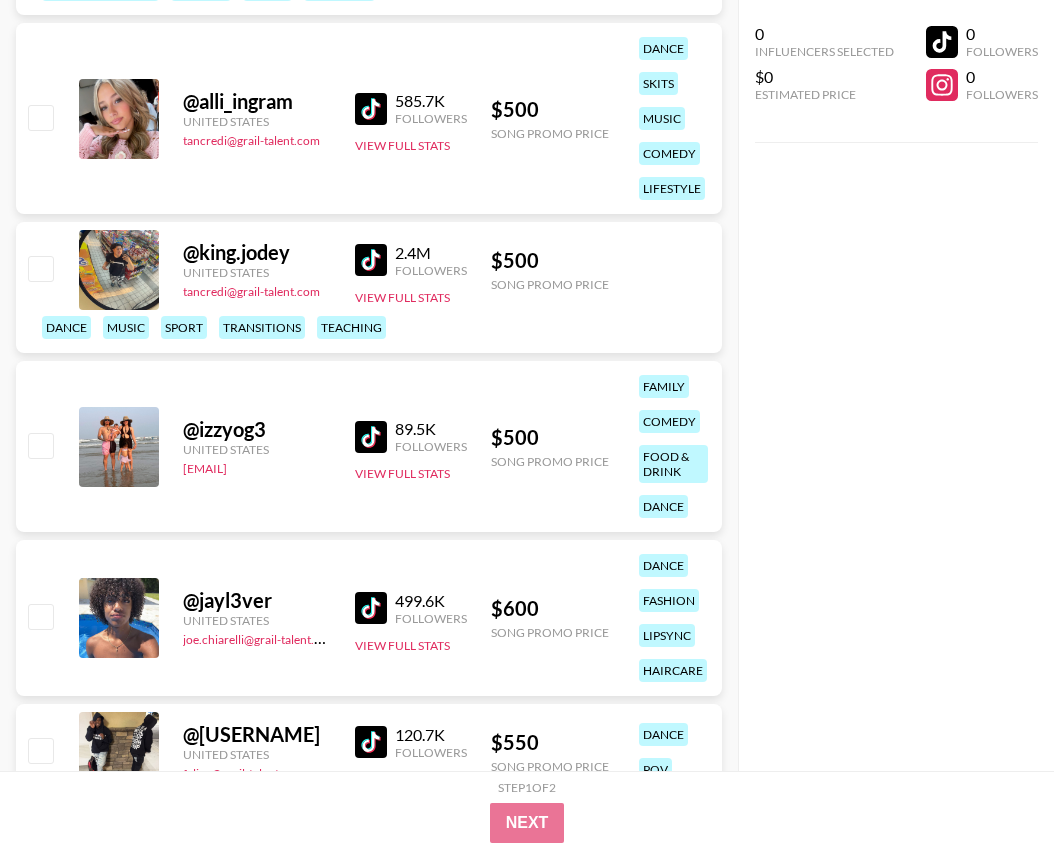 scroll, scrollTop: 6113, scrollLeft: 0, axis: vertical 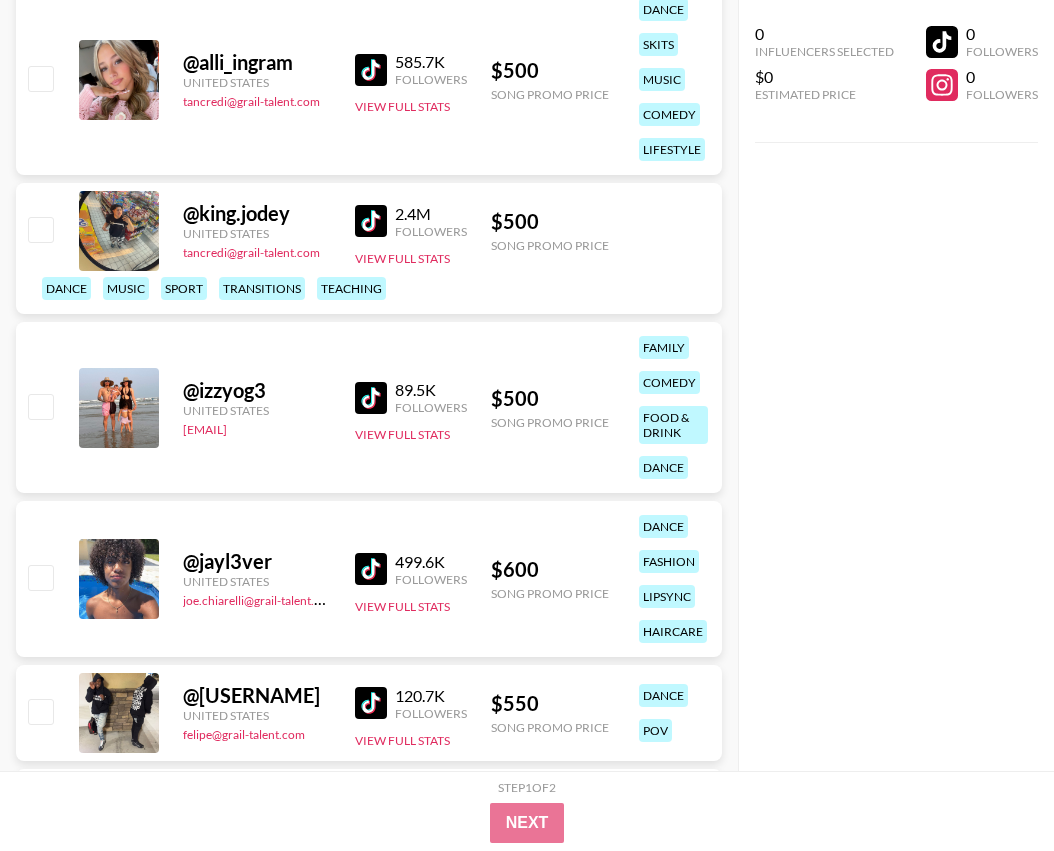 click at bounding box center (371, 221) 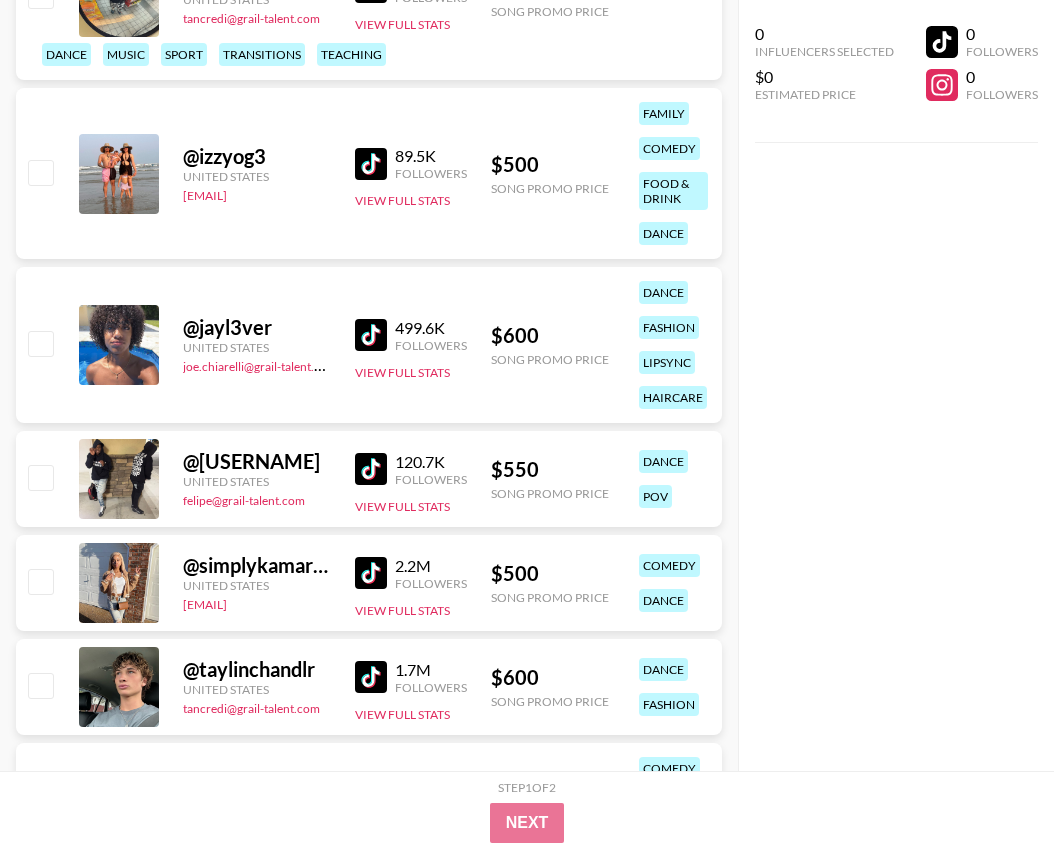 scroll, scrollTop: 6381, scrollLeft: 0, axis: vertical 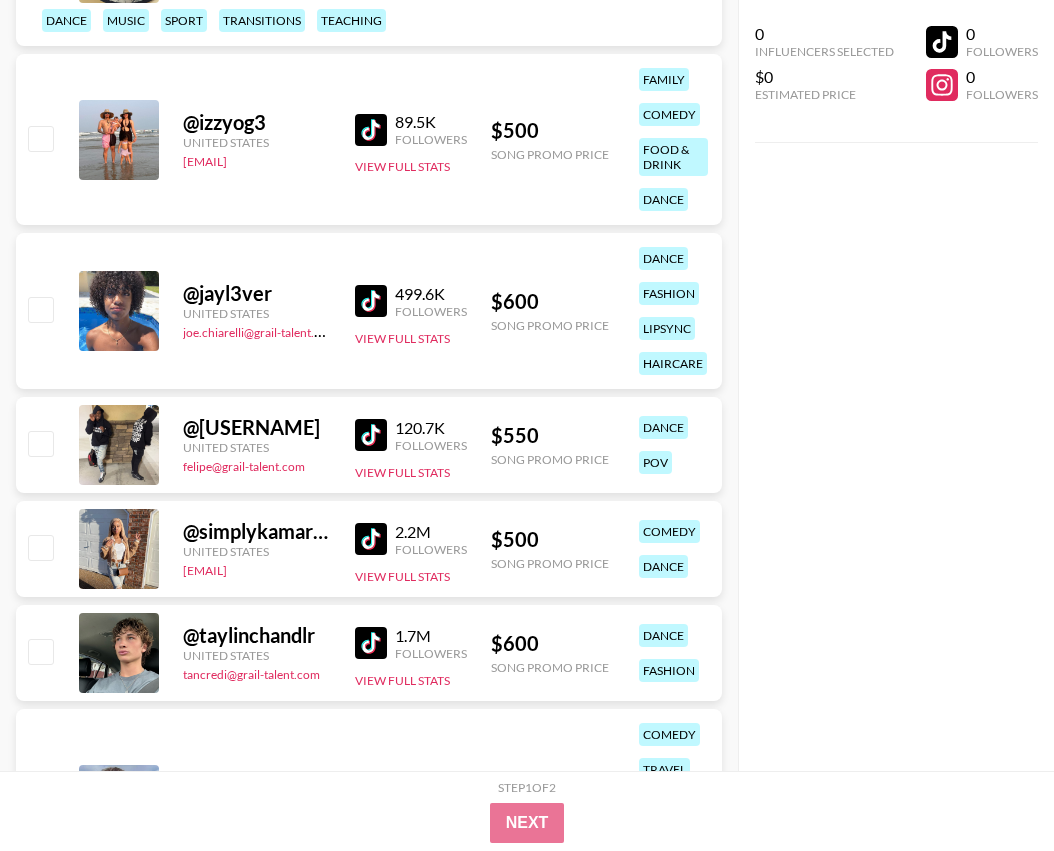 click at bounding box center (371, 301) 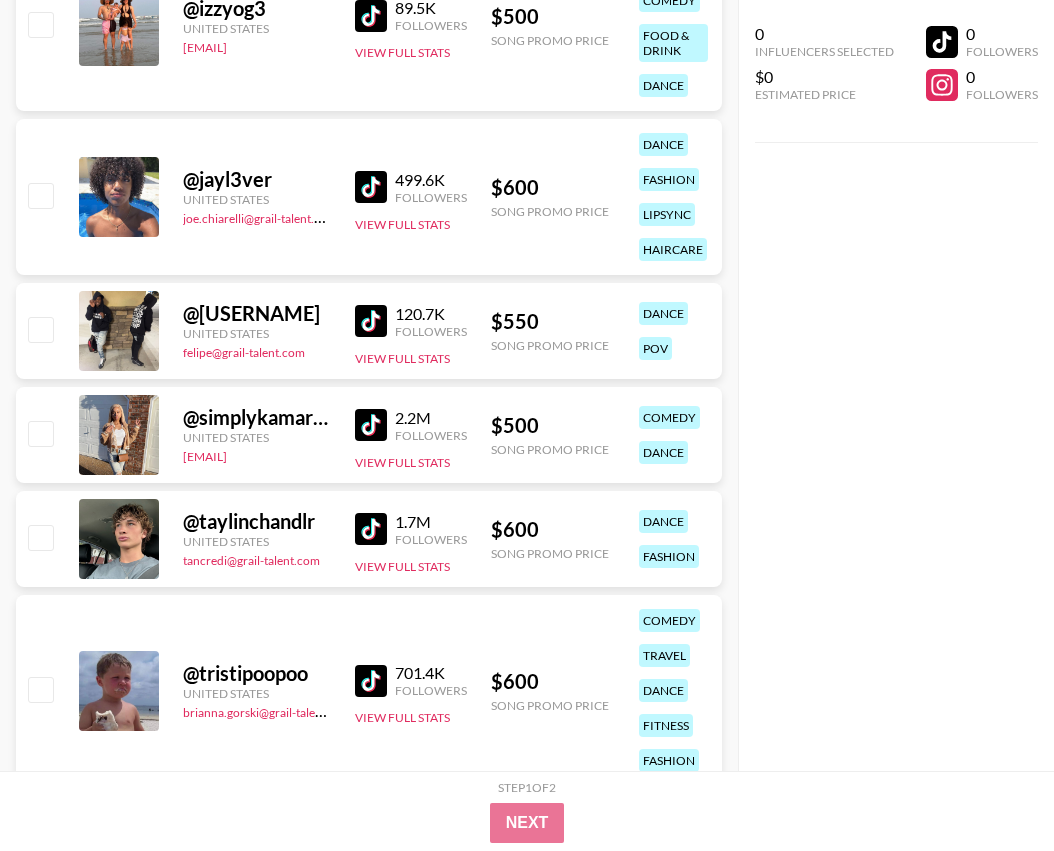 scroll, scrollTop: 6588, scrollLeft: 0, axis: vertical 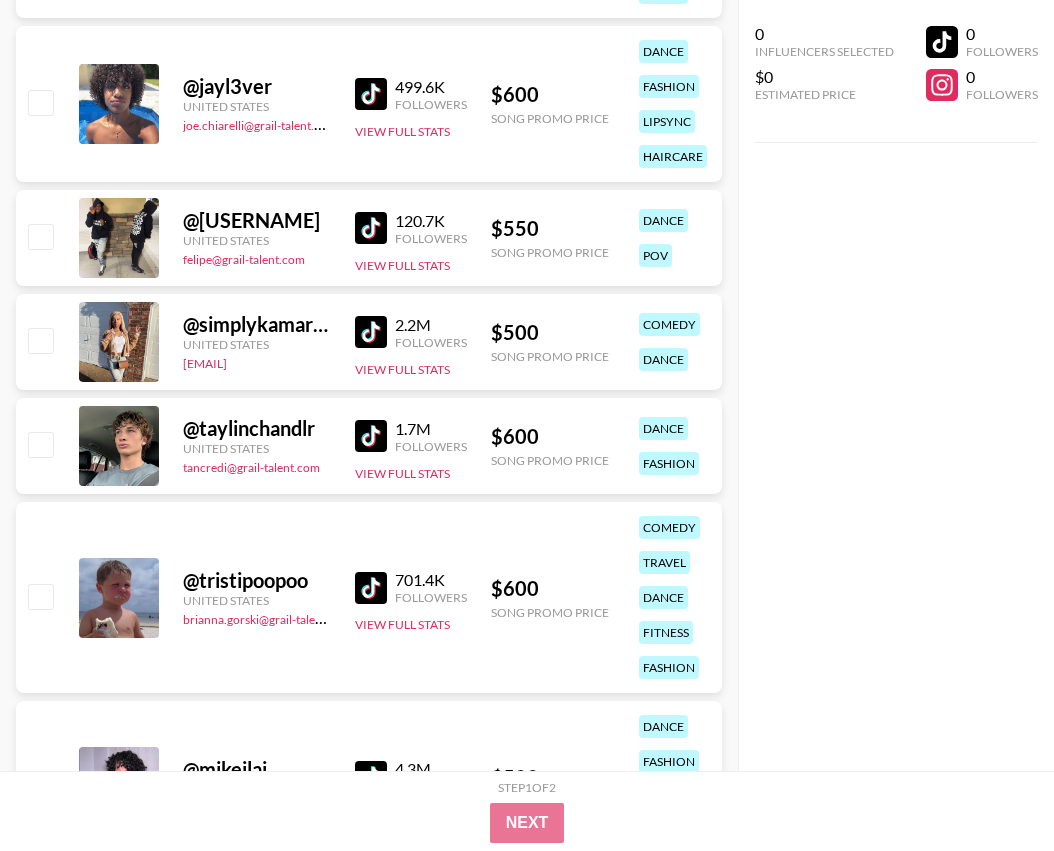 click at bounding box center (371, 228) 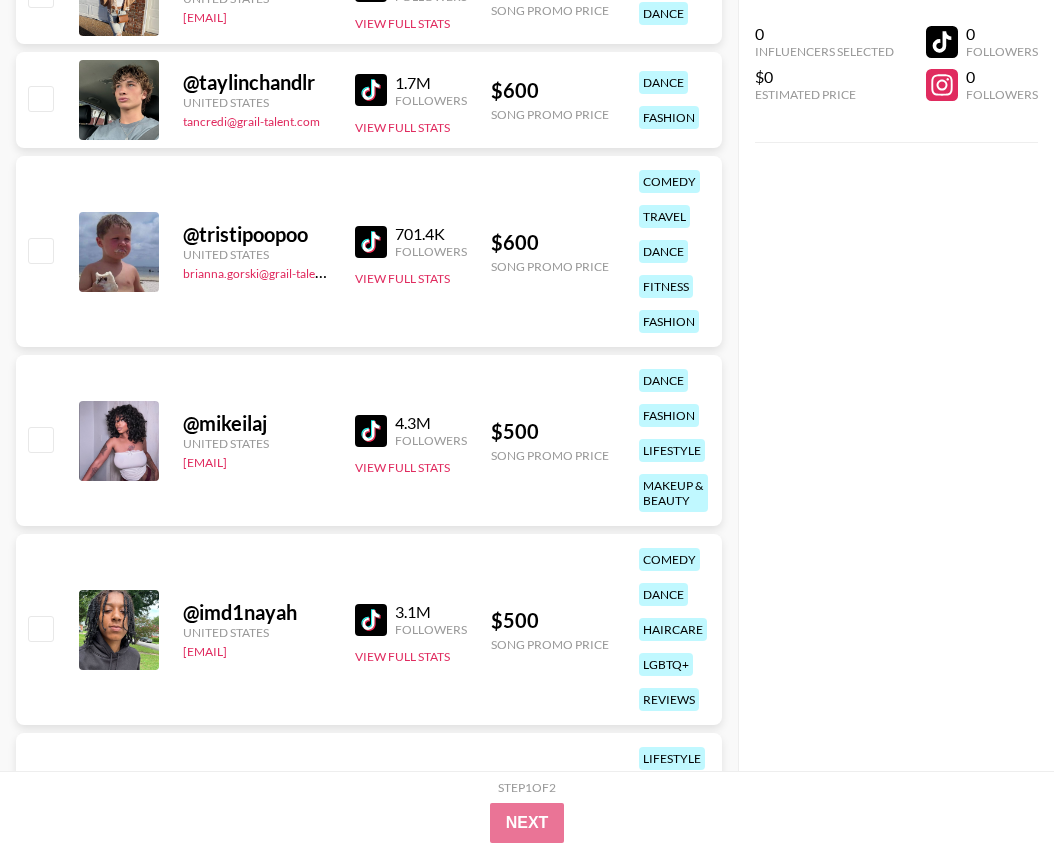 scroll, scrollTop: 6942, scrollLeft: 0, axis: vertical 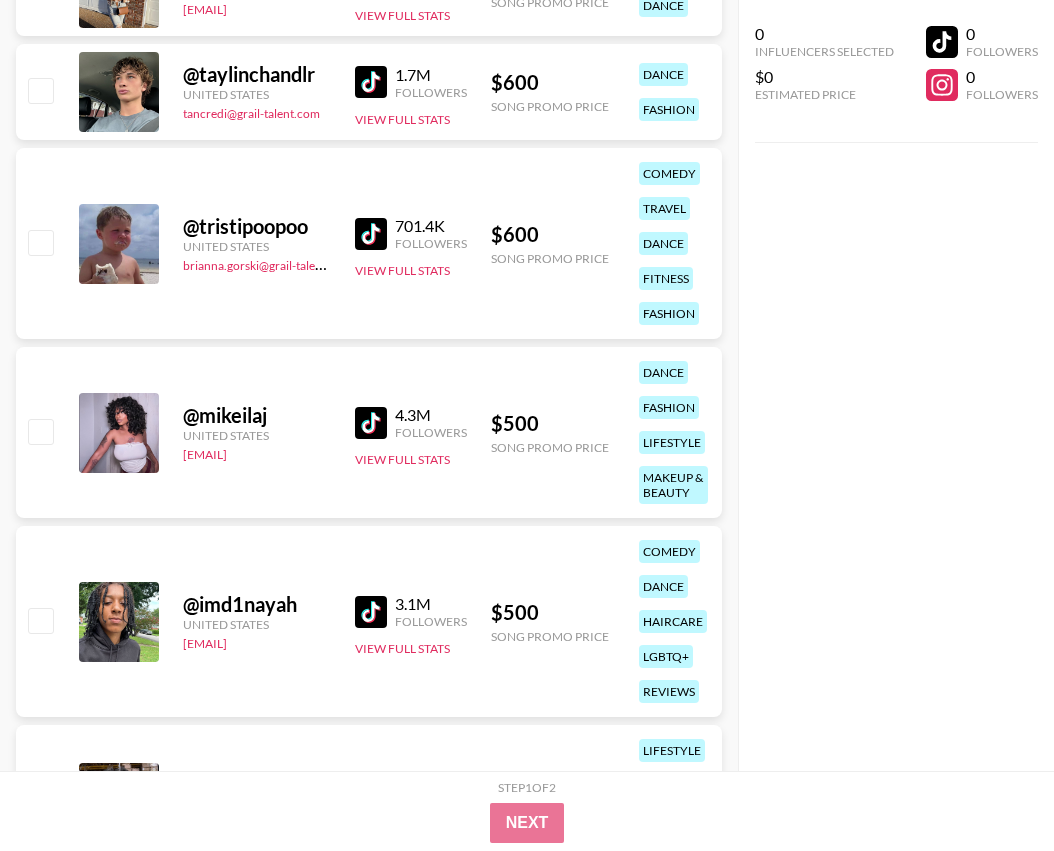 click at bounding box center (371, 423) 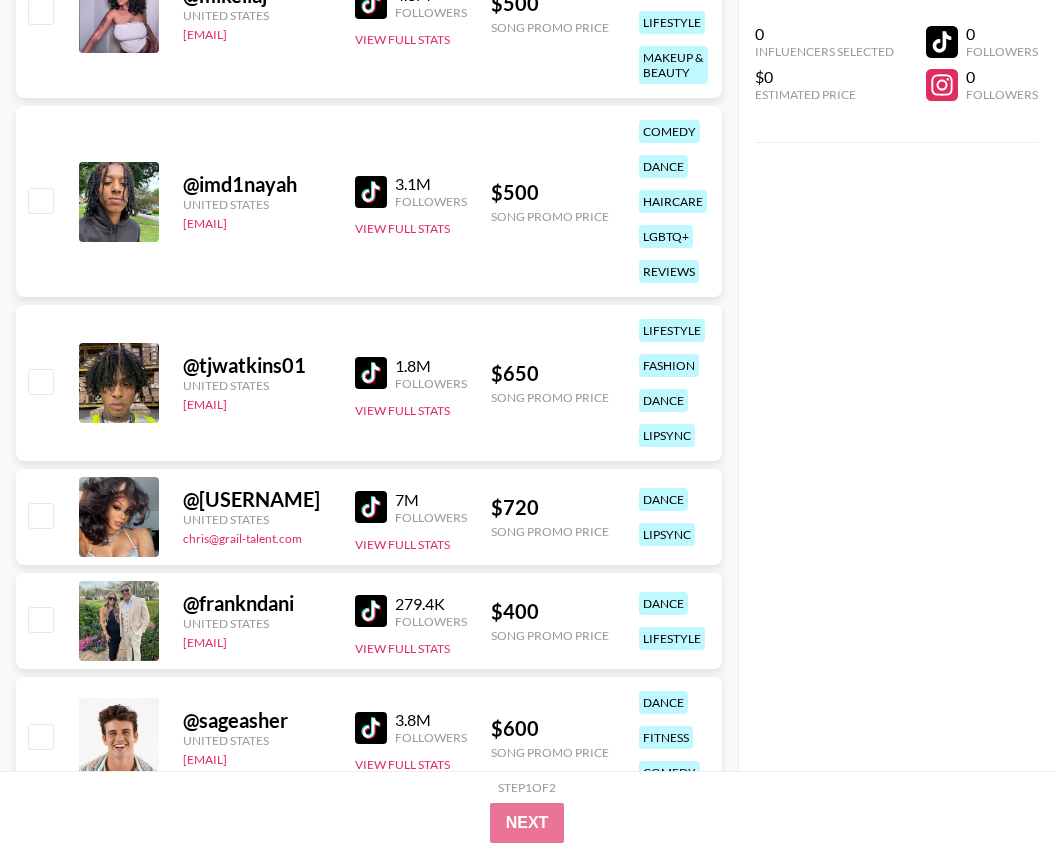 scroll, scrollTop: 7377, scrollLeft: 0, axis: vertical 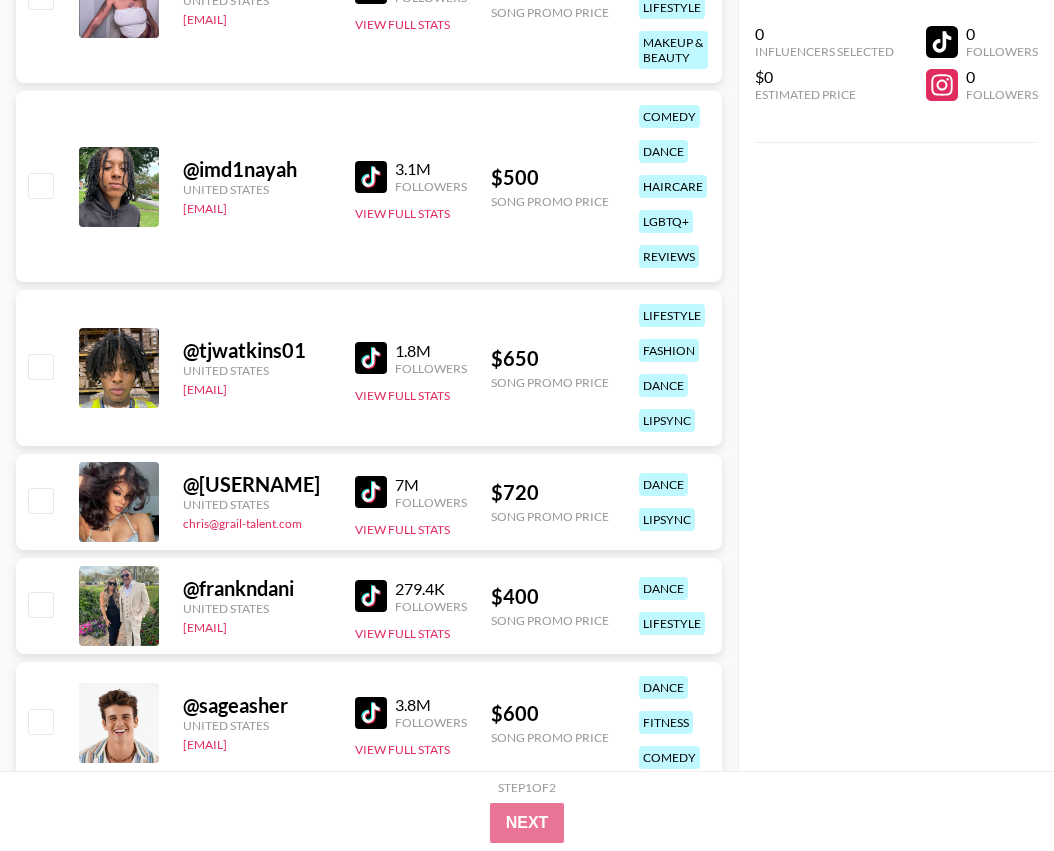 click at bounding box center (371, 492) 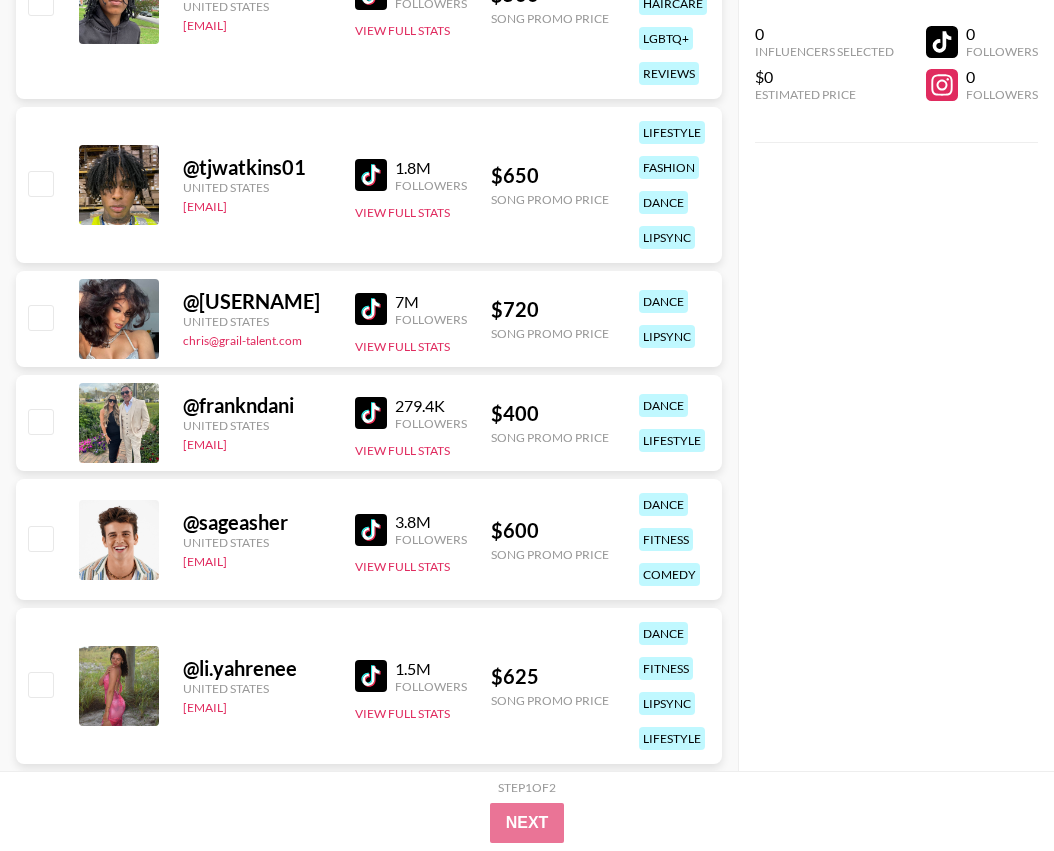scroll, scrollTop: 7570, scrollLeft: 0, axis: vertical 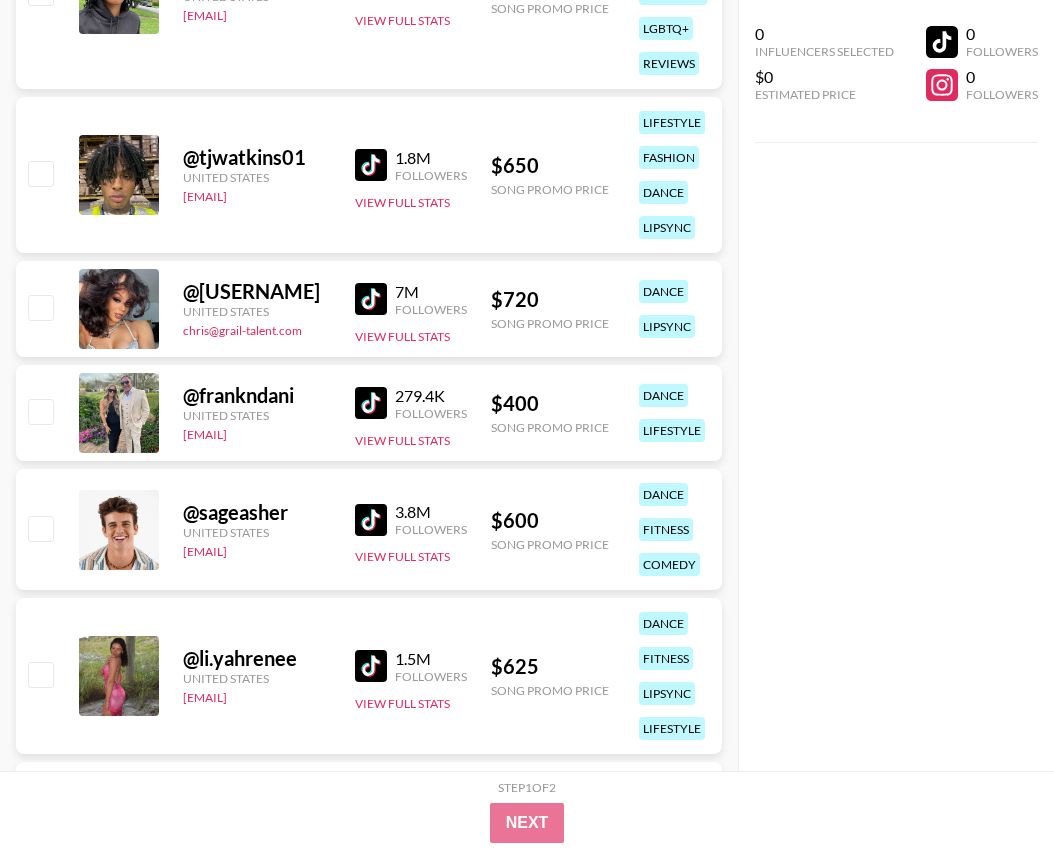 click at bounding box center [371, 299] 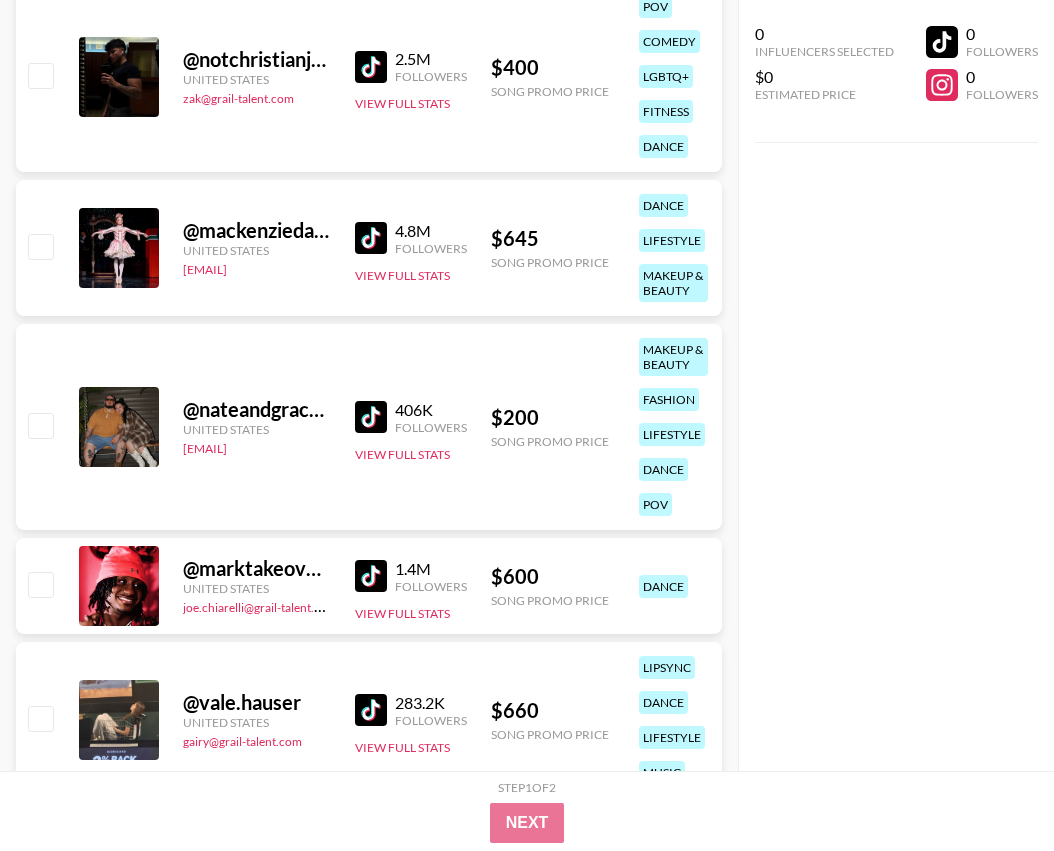 scroll, scrollTop: 8384, scrollLeft: 0, axis: vertical 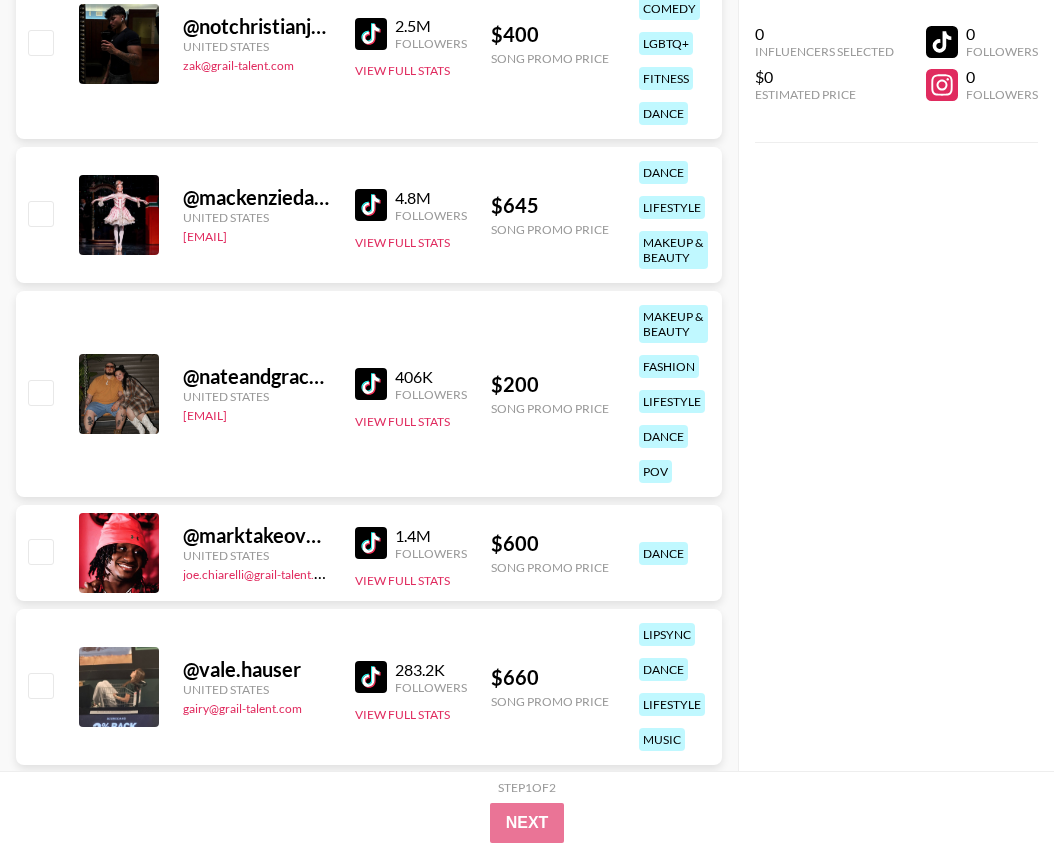 click at bounding box center [371, 543] 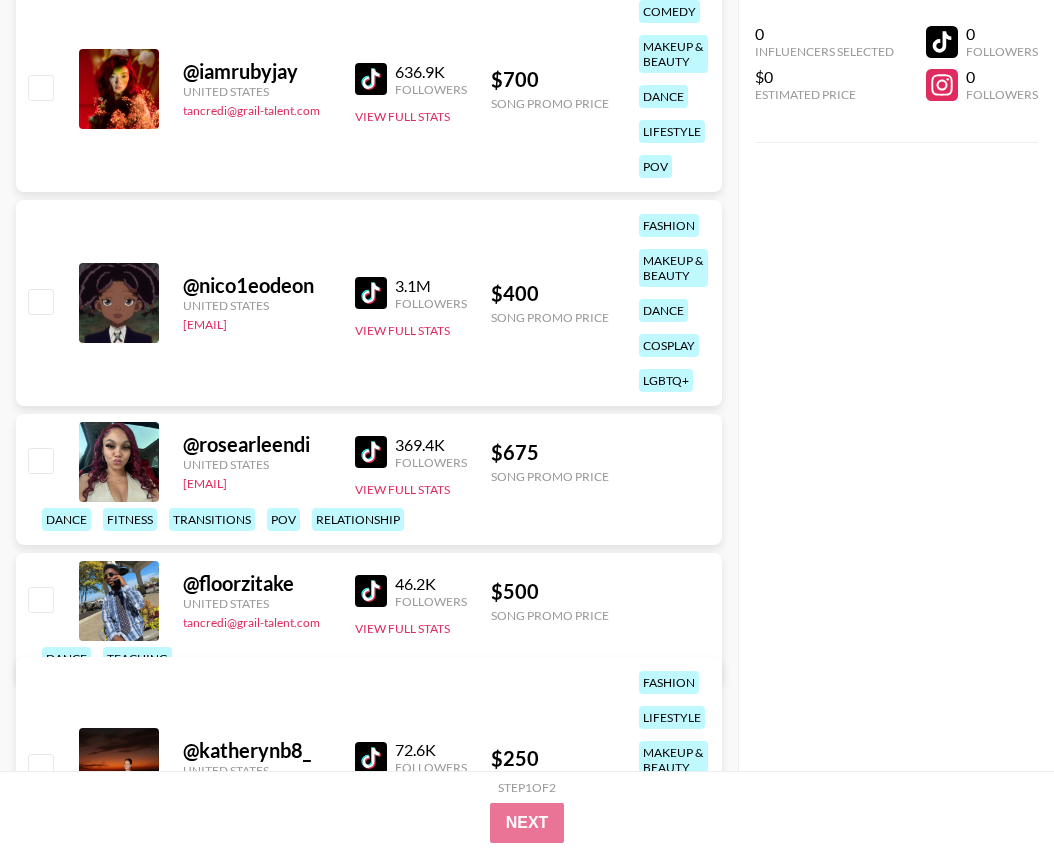 scroll, scrollTop: 10515, scrollLeft: 0, axis: vertical 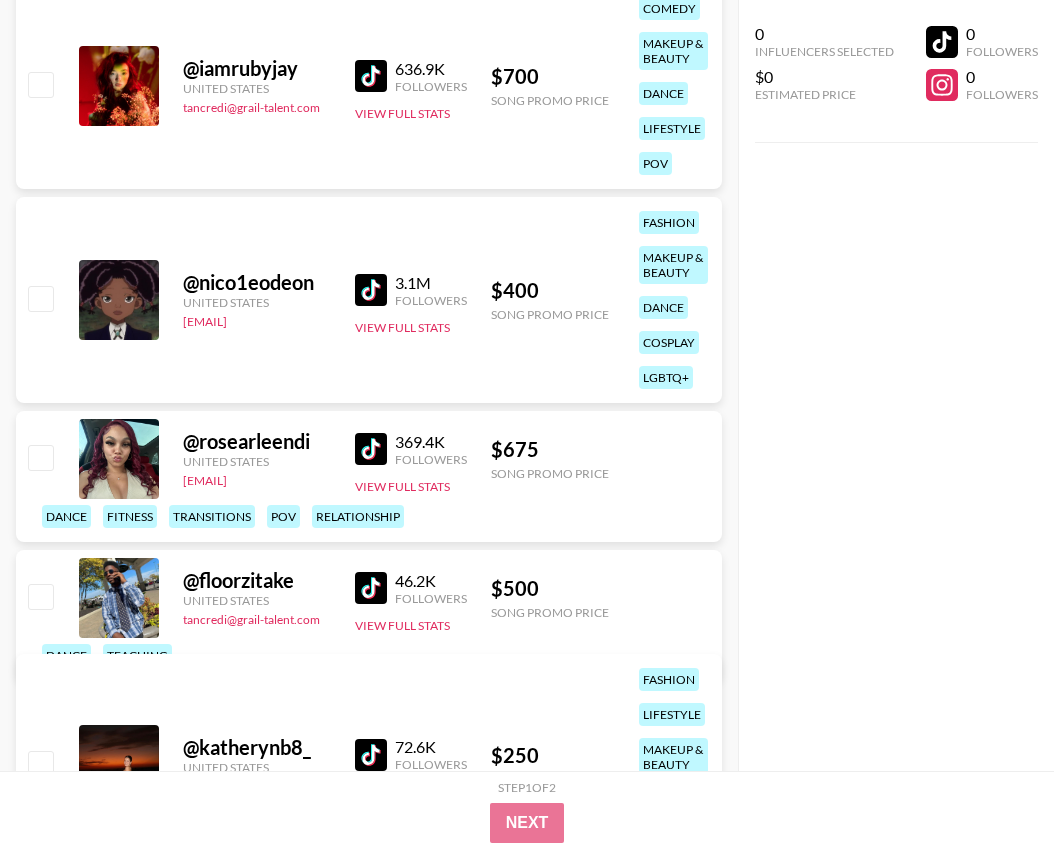 click at bounding box center (371, 290) 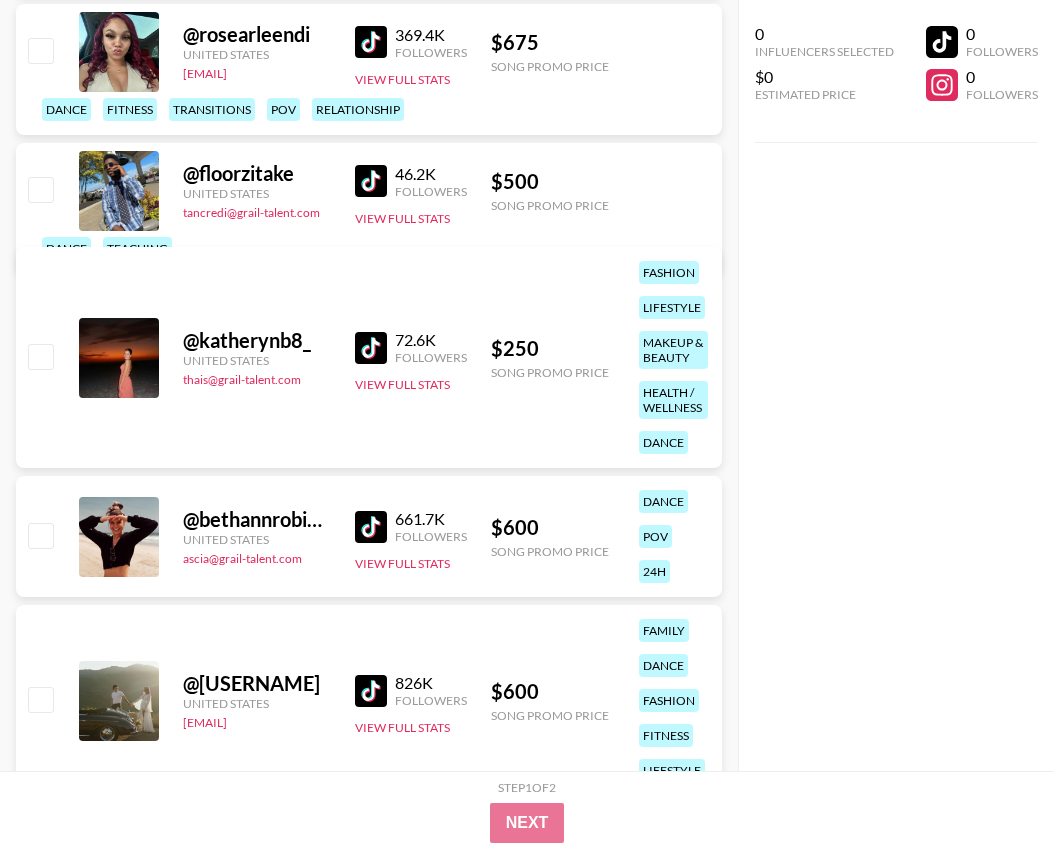 scroll, scrollTop: 10943, scrollLeft: 0, axis: vertical 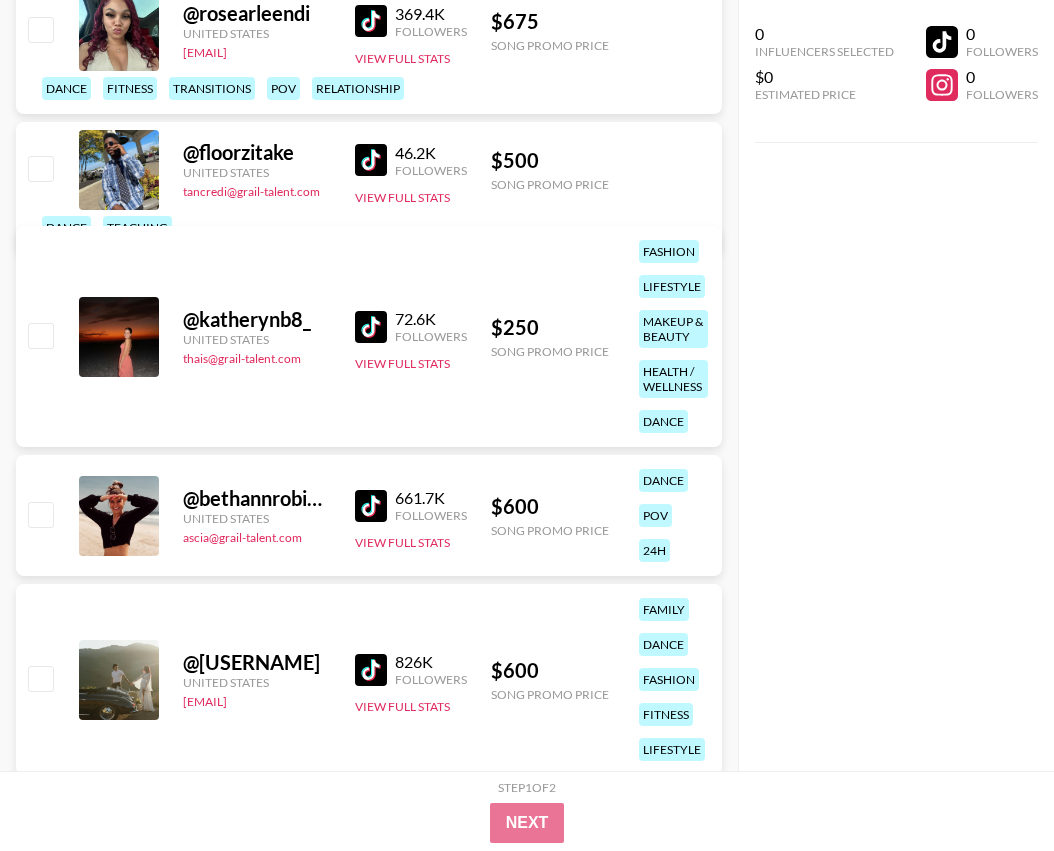 click at bounding box center [371, 21] 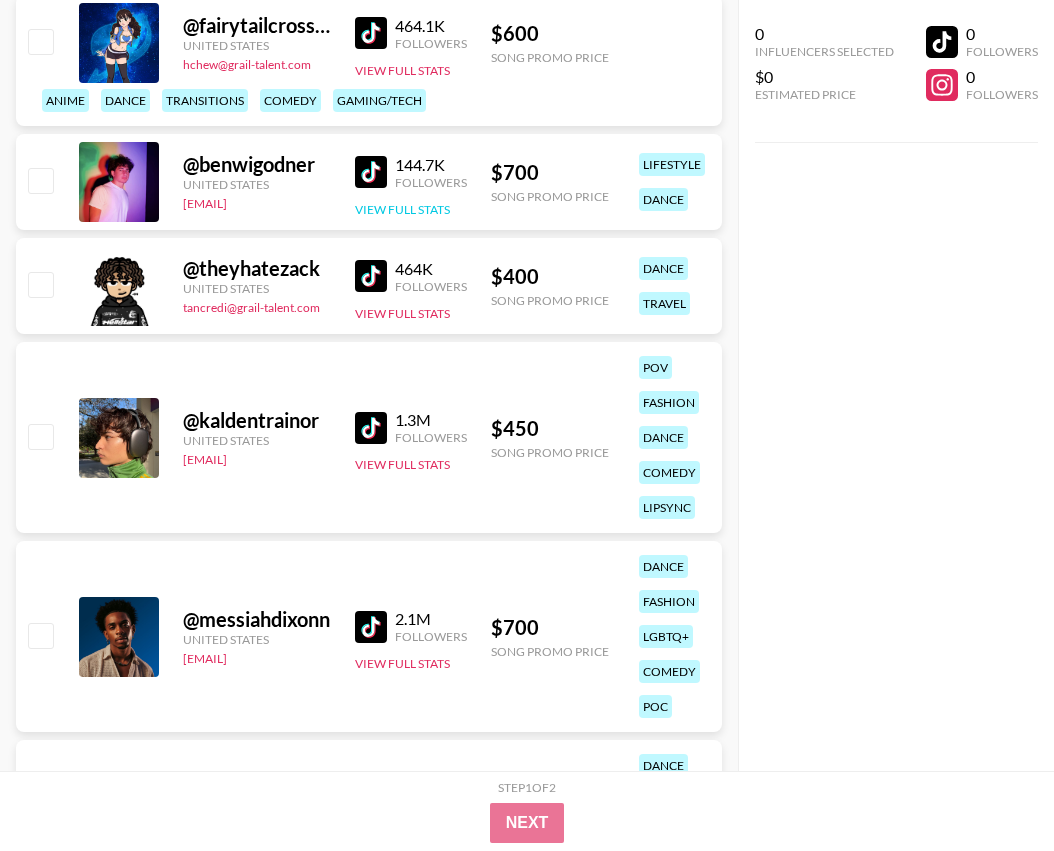 scroll, scrollTop: 11930, scrollLeft: 0, axis: vertical 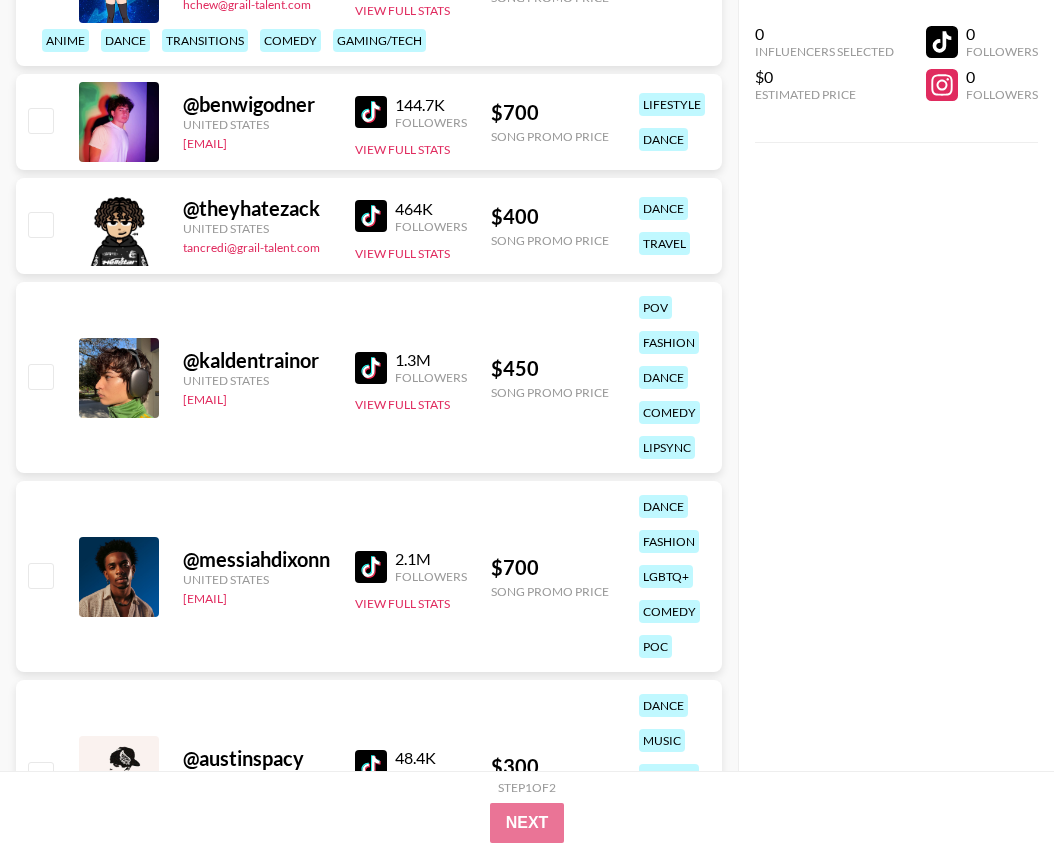 click at bounding box center [371, 567] 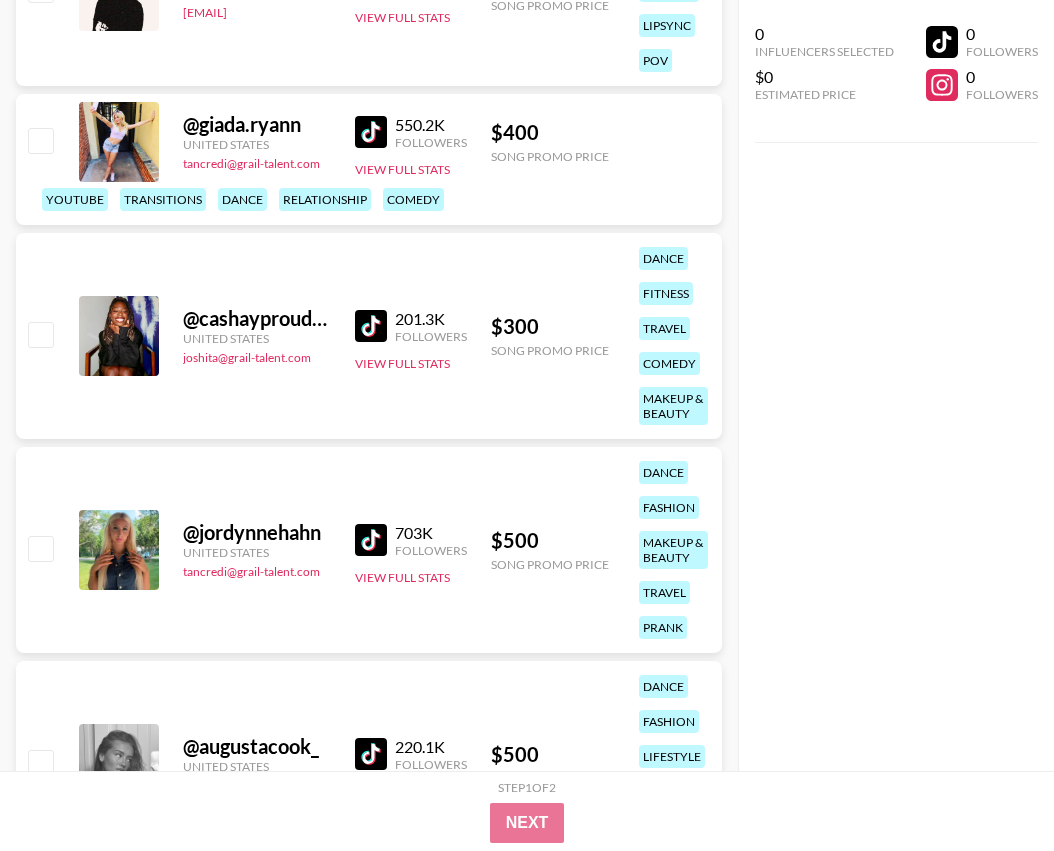 scroll, scrollTop: 12716, scrollLeft: 0, axis: vertical 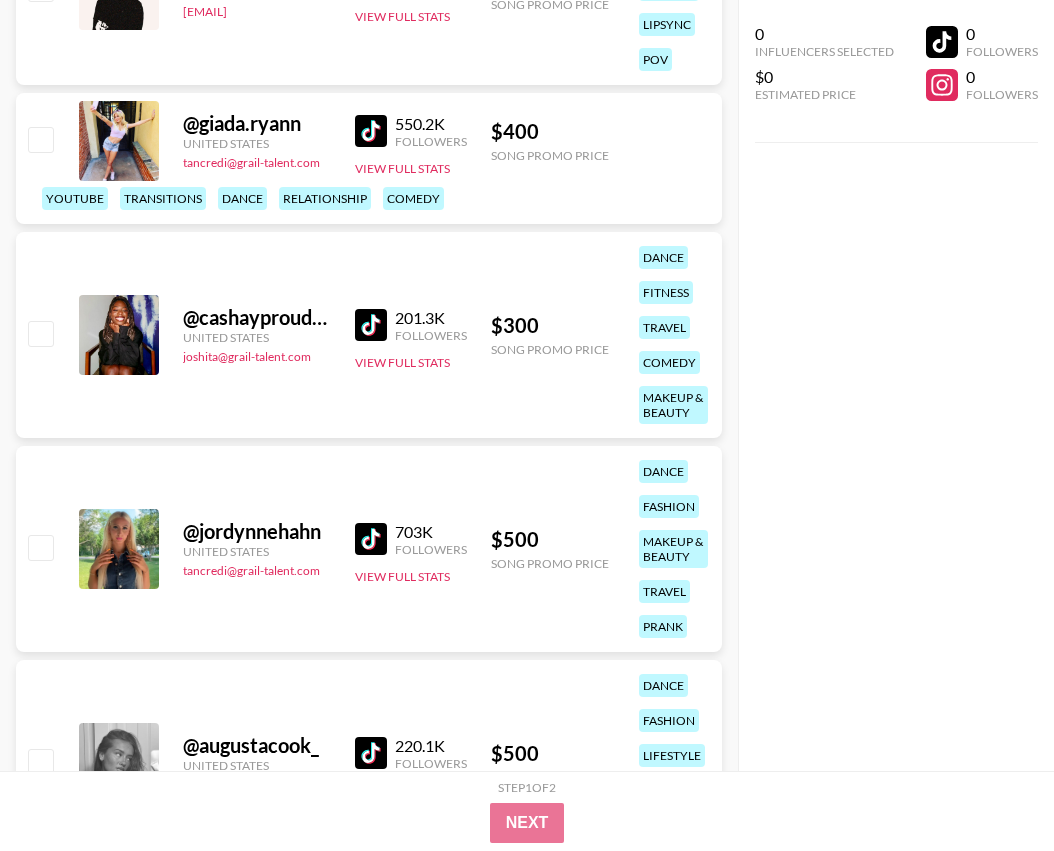 click at bounding box center (371, 325) 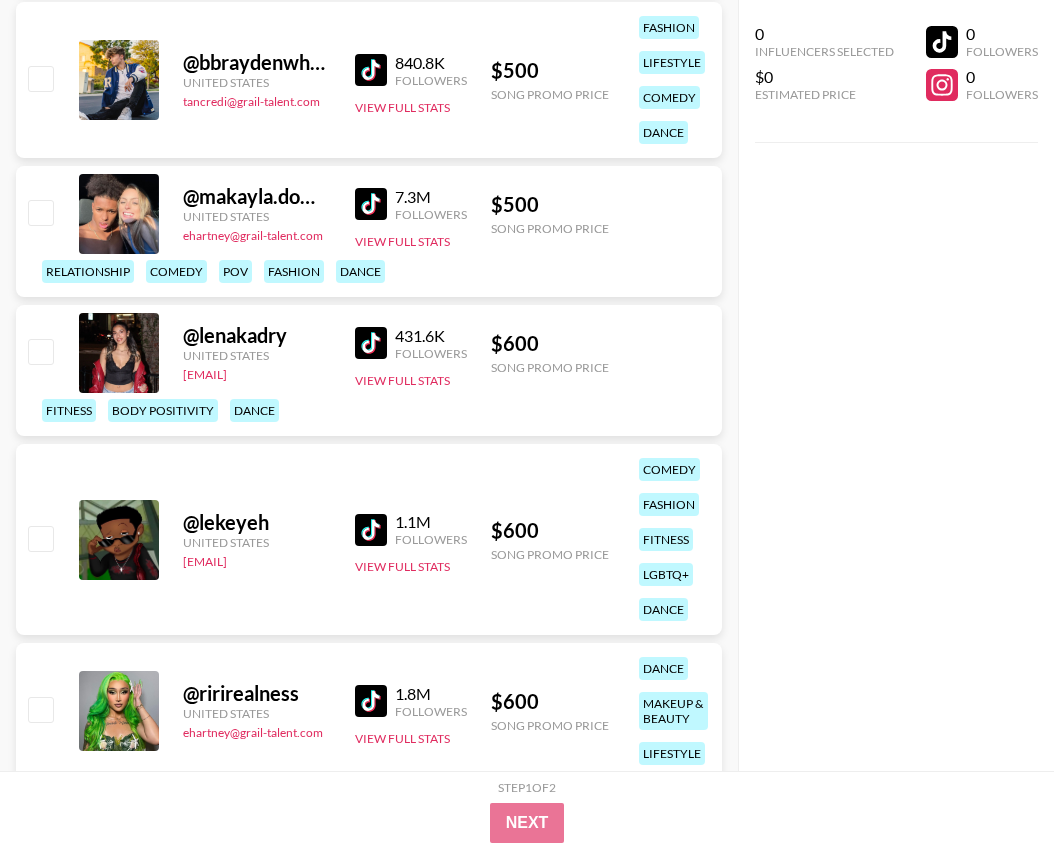 scroll, scrollTop: 15123, scrollLeft: 0, axis: vertical 